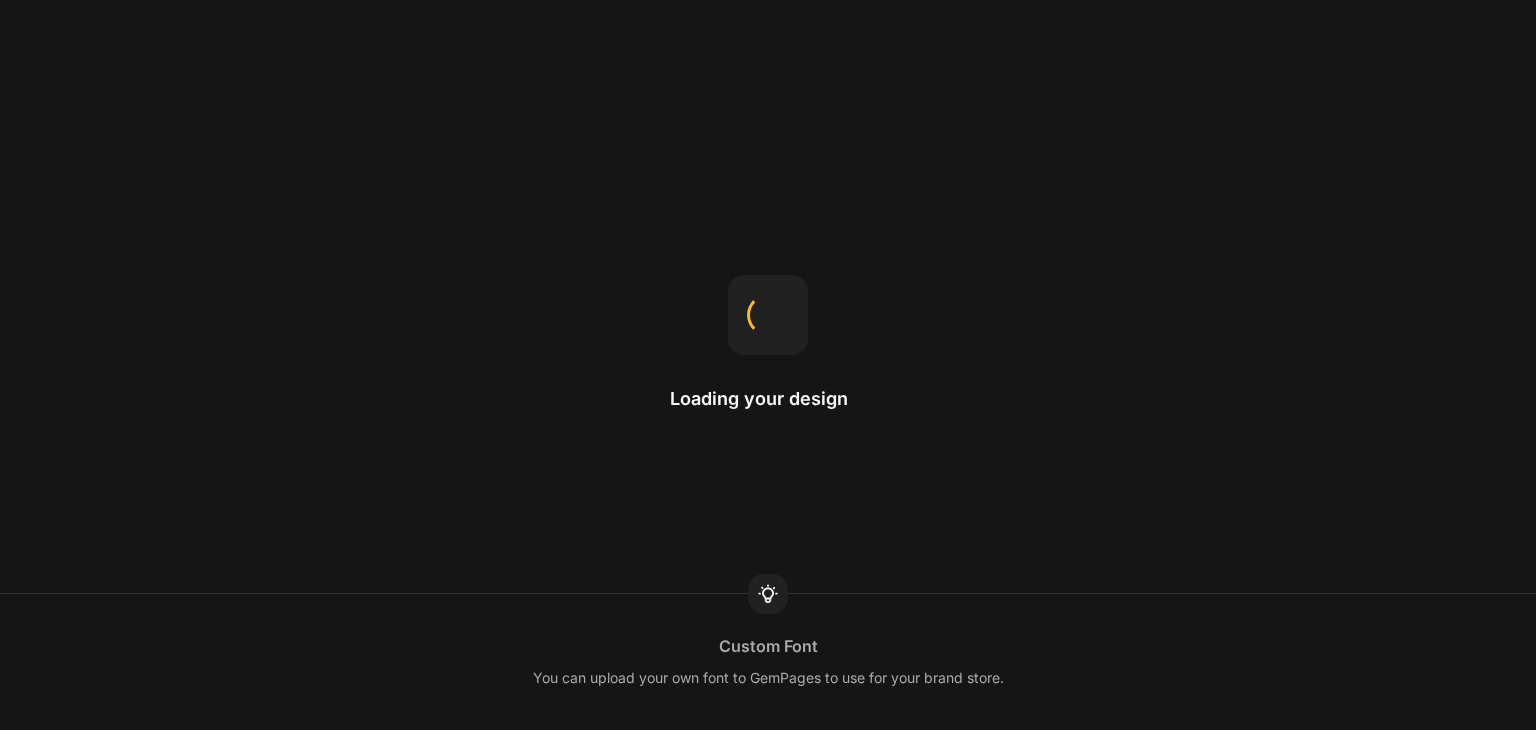 scroll, scrollTop: 0, scrollLeft: 0, axis: both 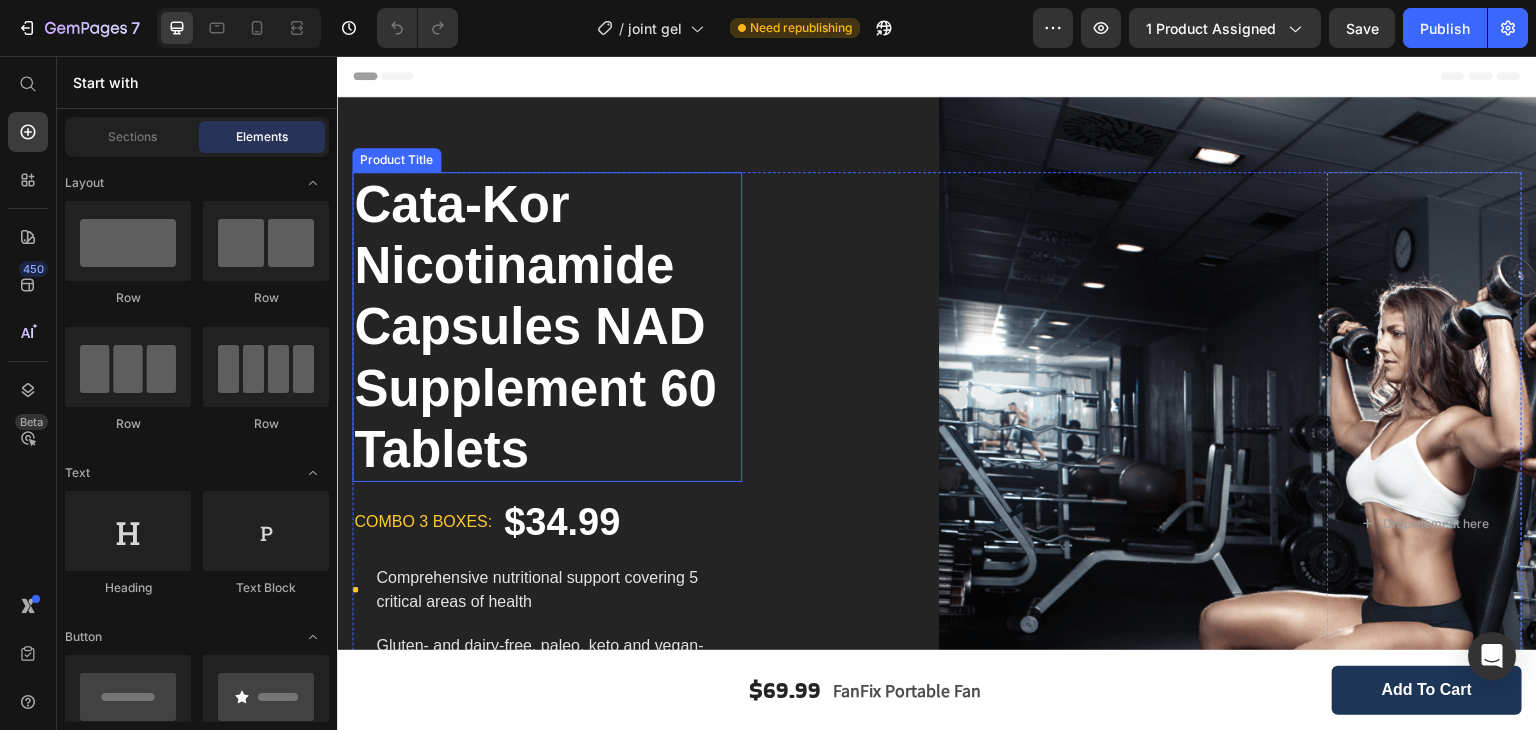 click on "Cata-Kor Nicotinamide Capsules NAD Supplement 60 Tablets" at bounding box center (547, 327) 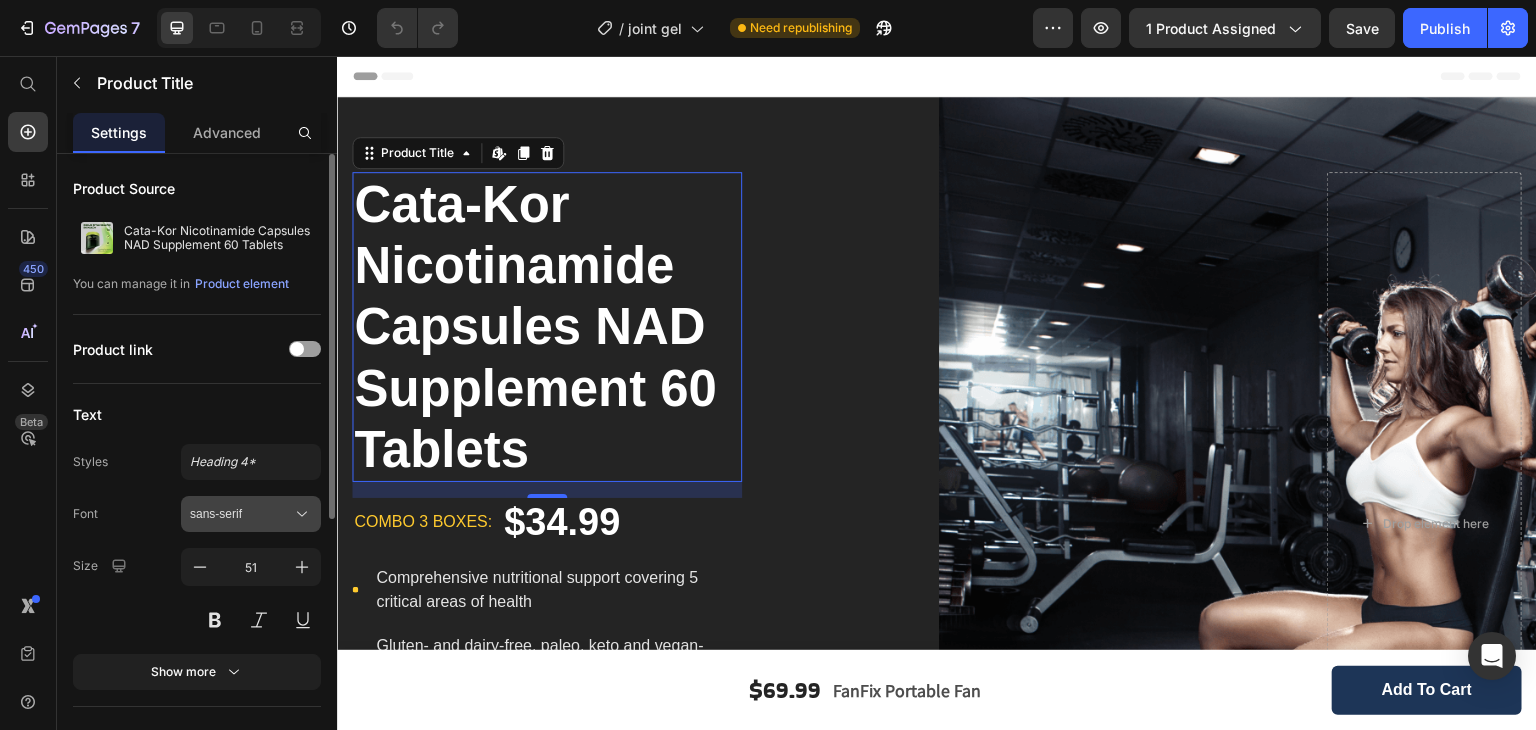 click on "sans-serif" at bounding box center [241, 514] 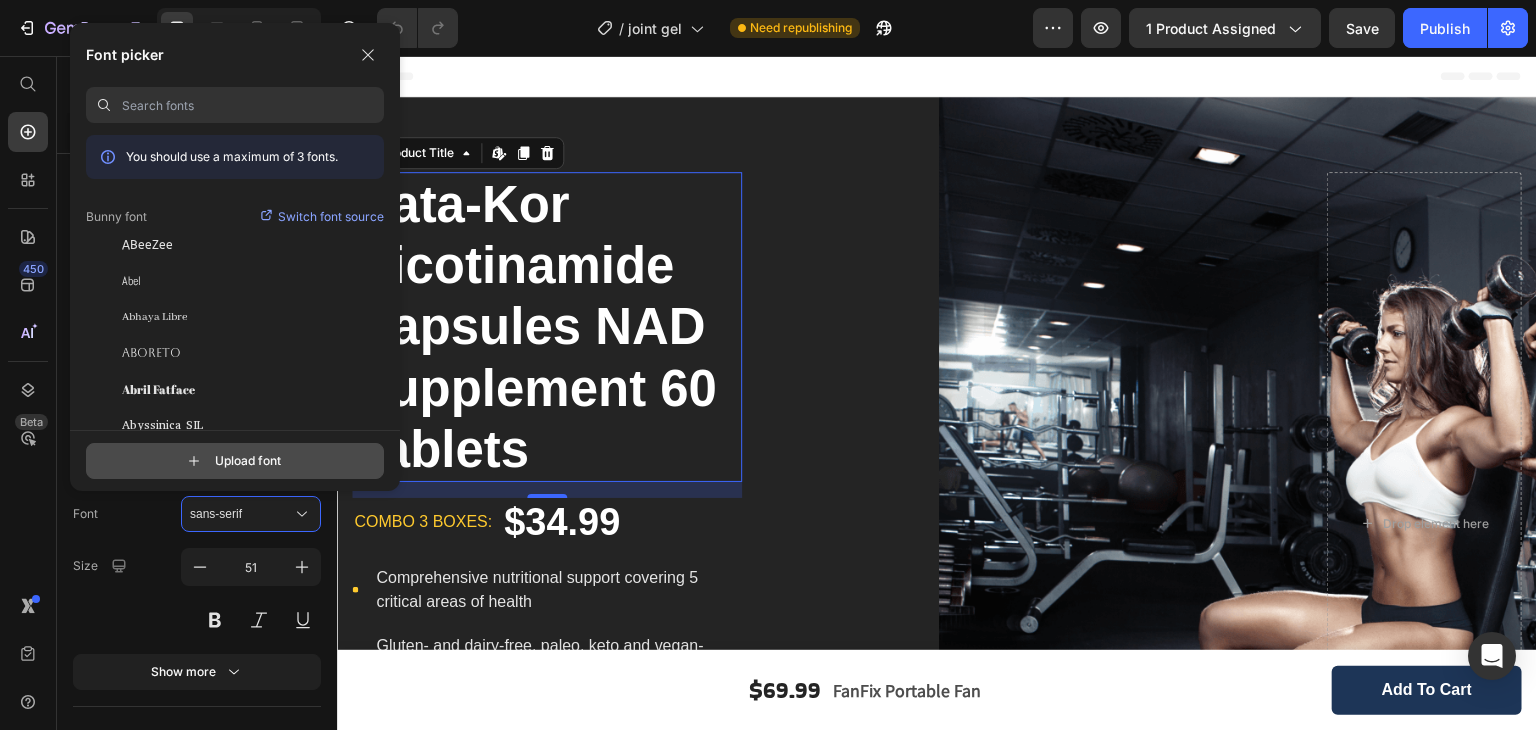 click 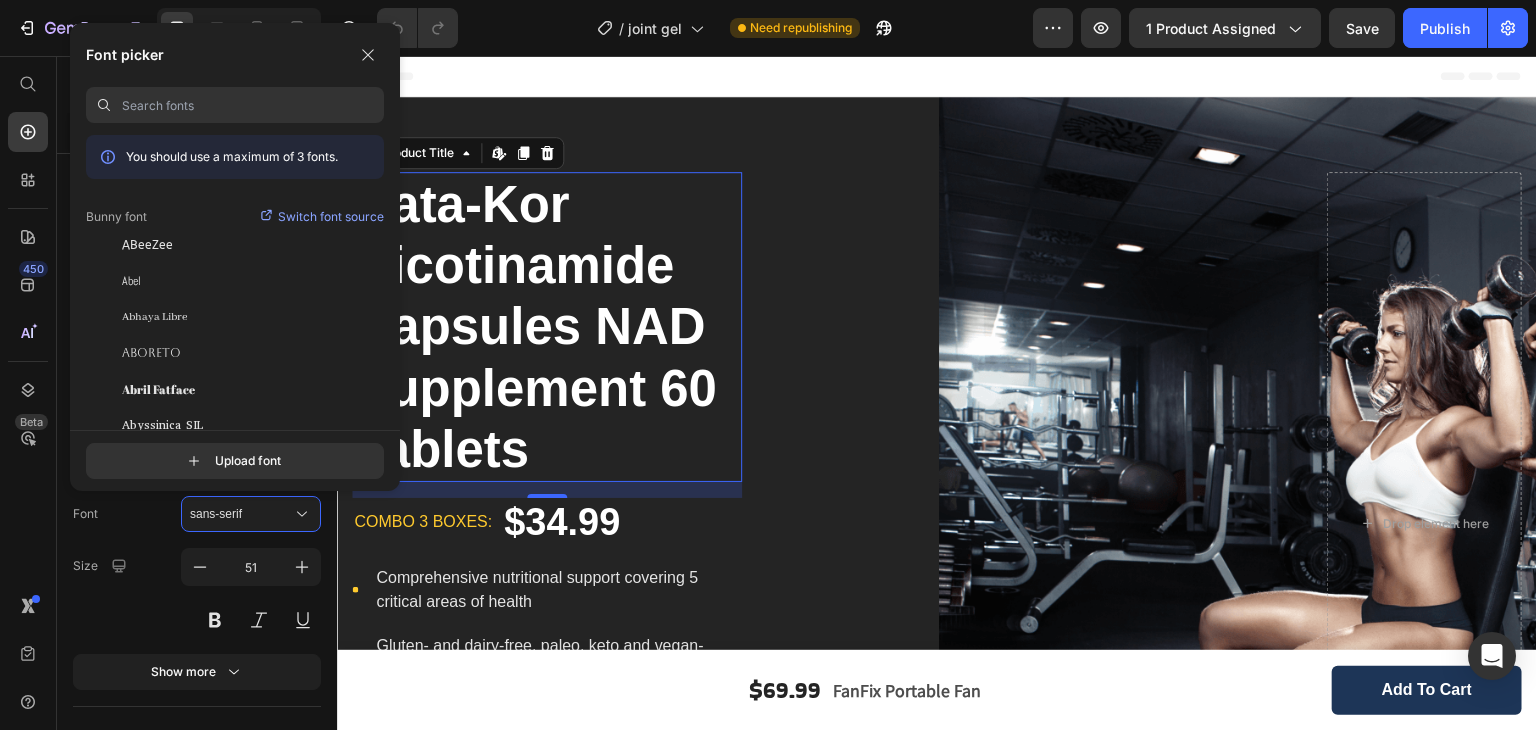 click at bounding box center (253, 105) 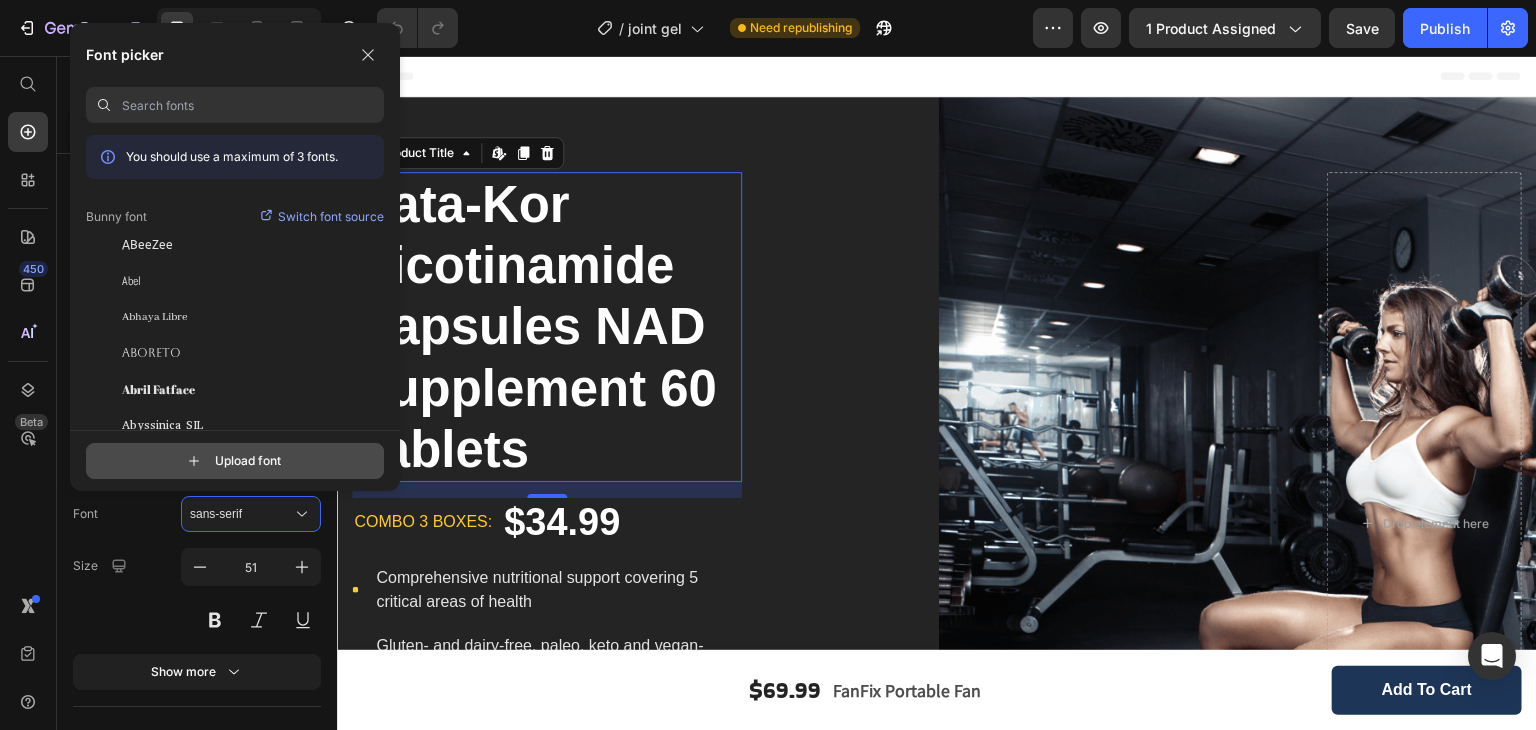 click 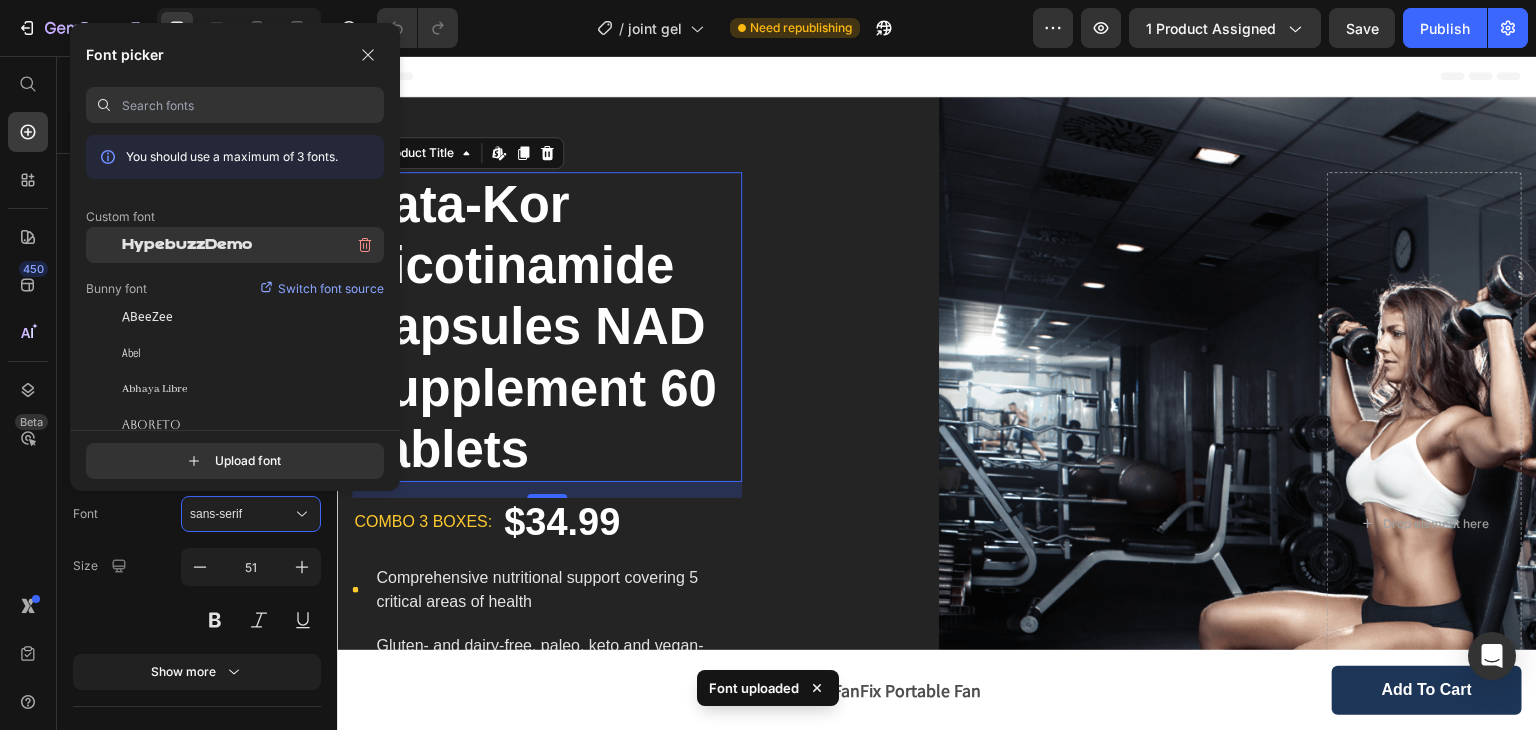 click on "HypebuzzDemo" 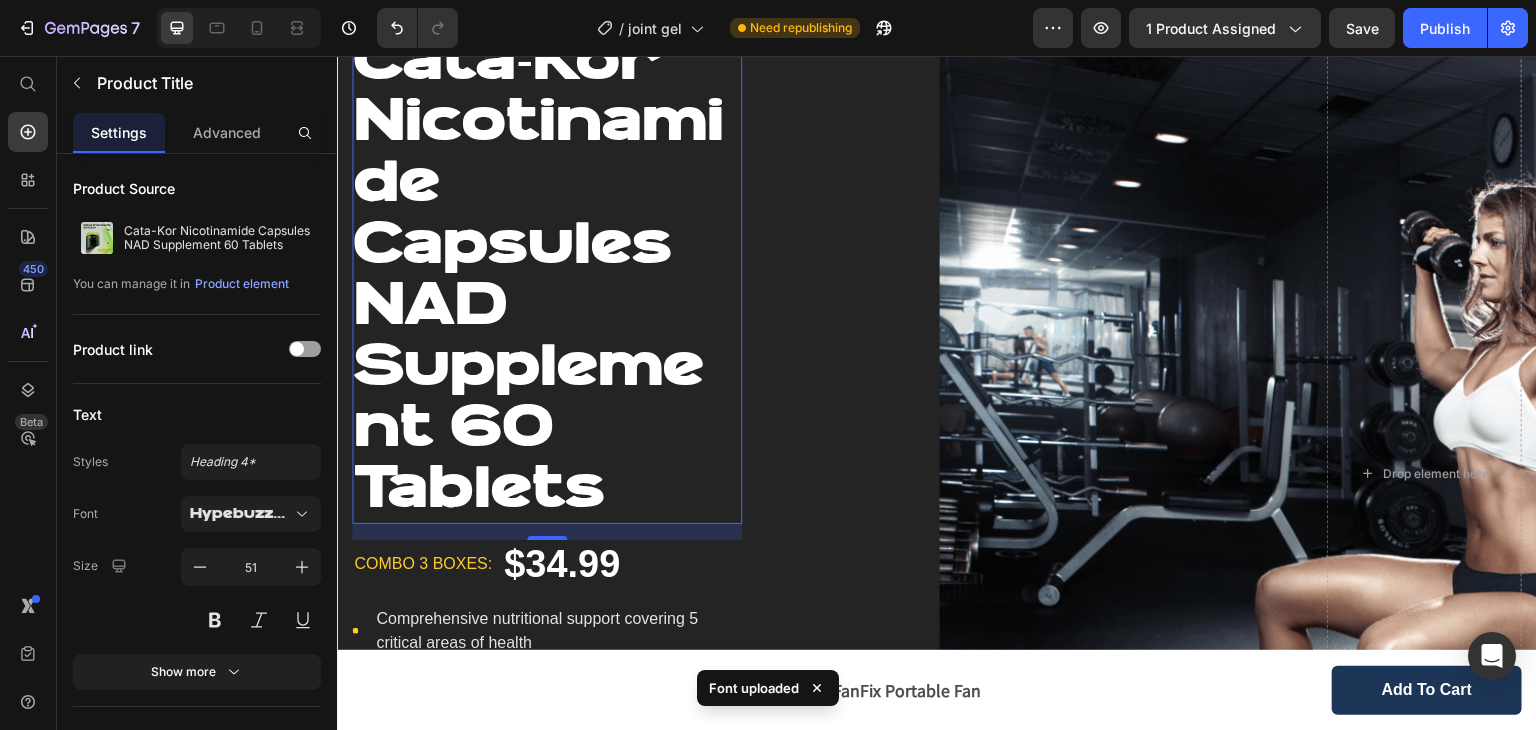 scroll, scrollTop: 140, scrollLeft: 0, axis: vertical 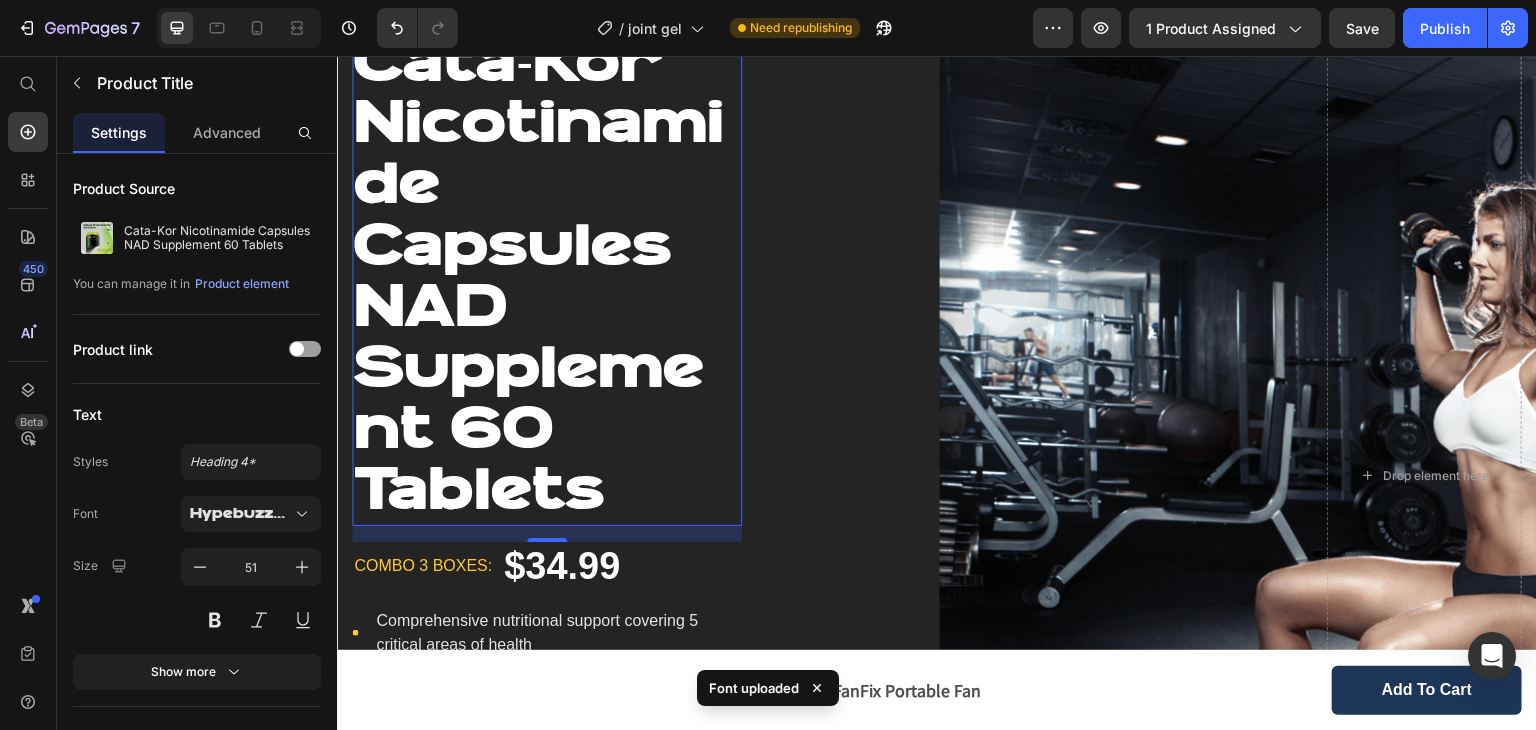 click on "Cata-Kor Nicotinamide Capsules NAD Supplement 60 Tablets" at bounding box center (547, 279) 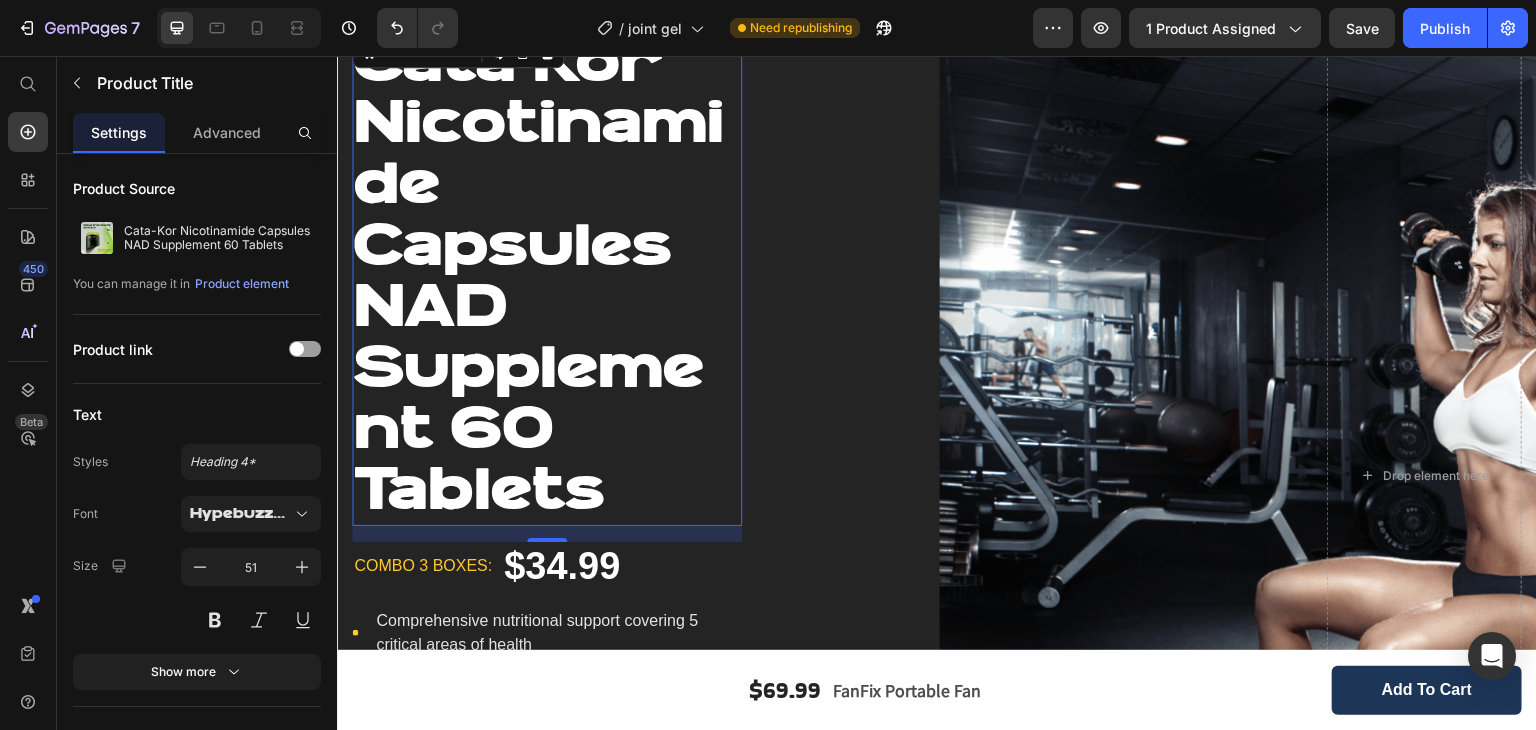 click on "Cata-Kor Nicotinamide Capsules NAD Supplement 60 Tablets" at bounding box center (547, 279) 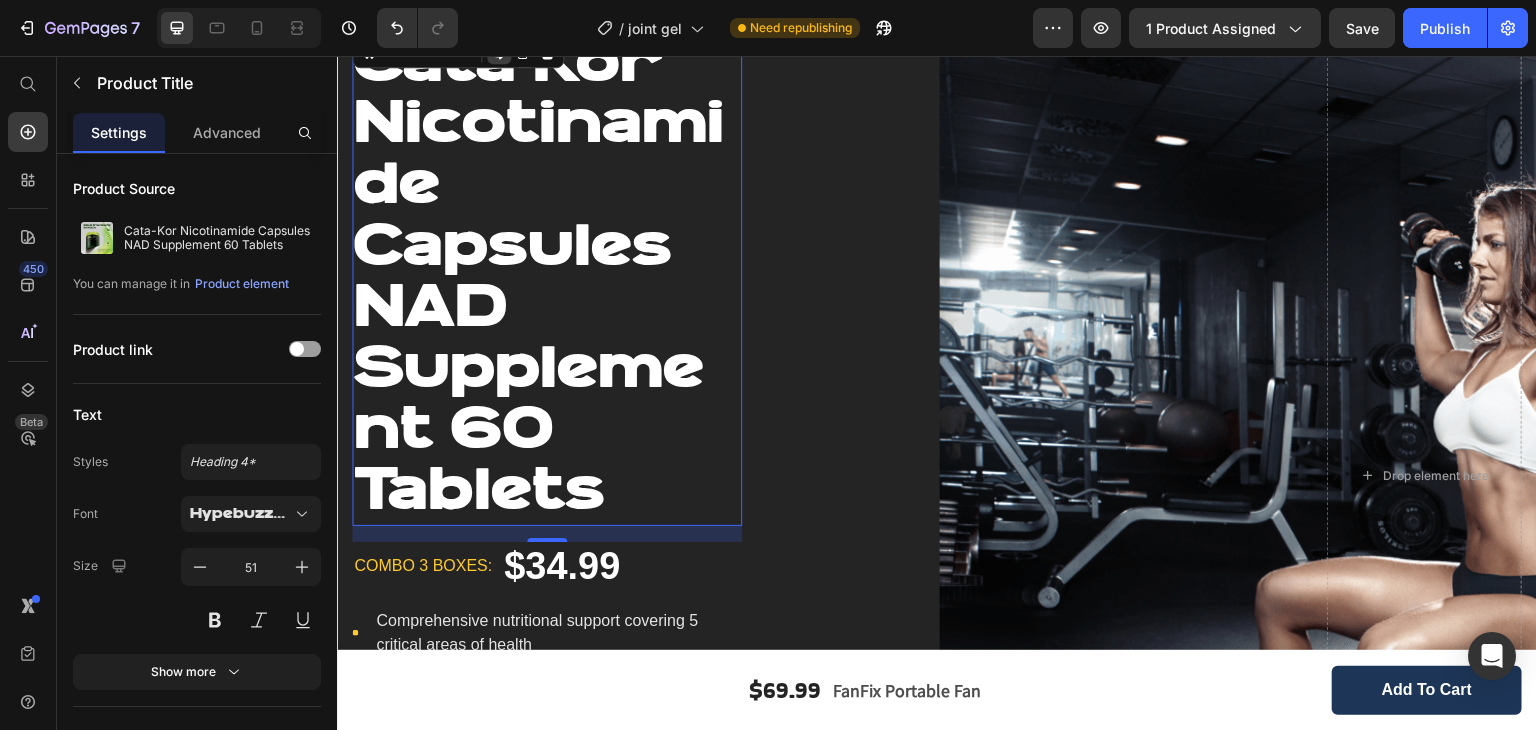 click on "Cata-Kor Nicotinamide Capsules NAD Supplement 60 Tablets" at bounding box center (547, 279) 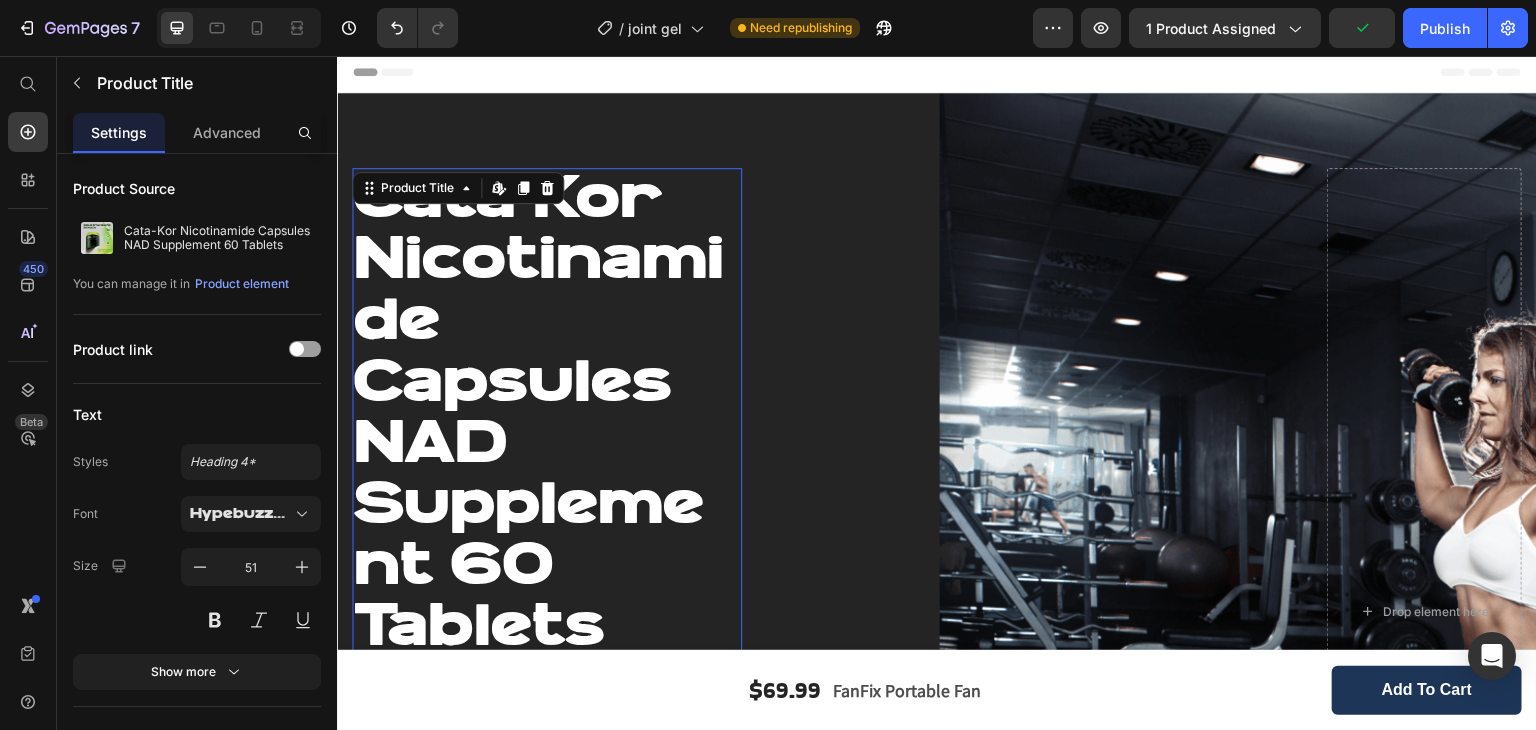 scroll, scrollTop: 0, scrollLeft: 0, axis: both 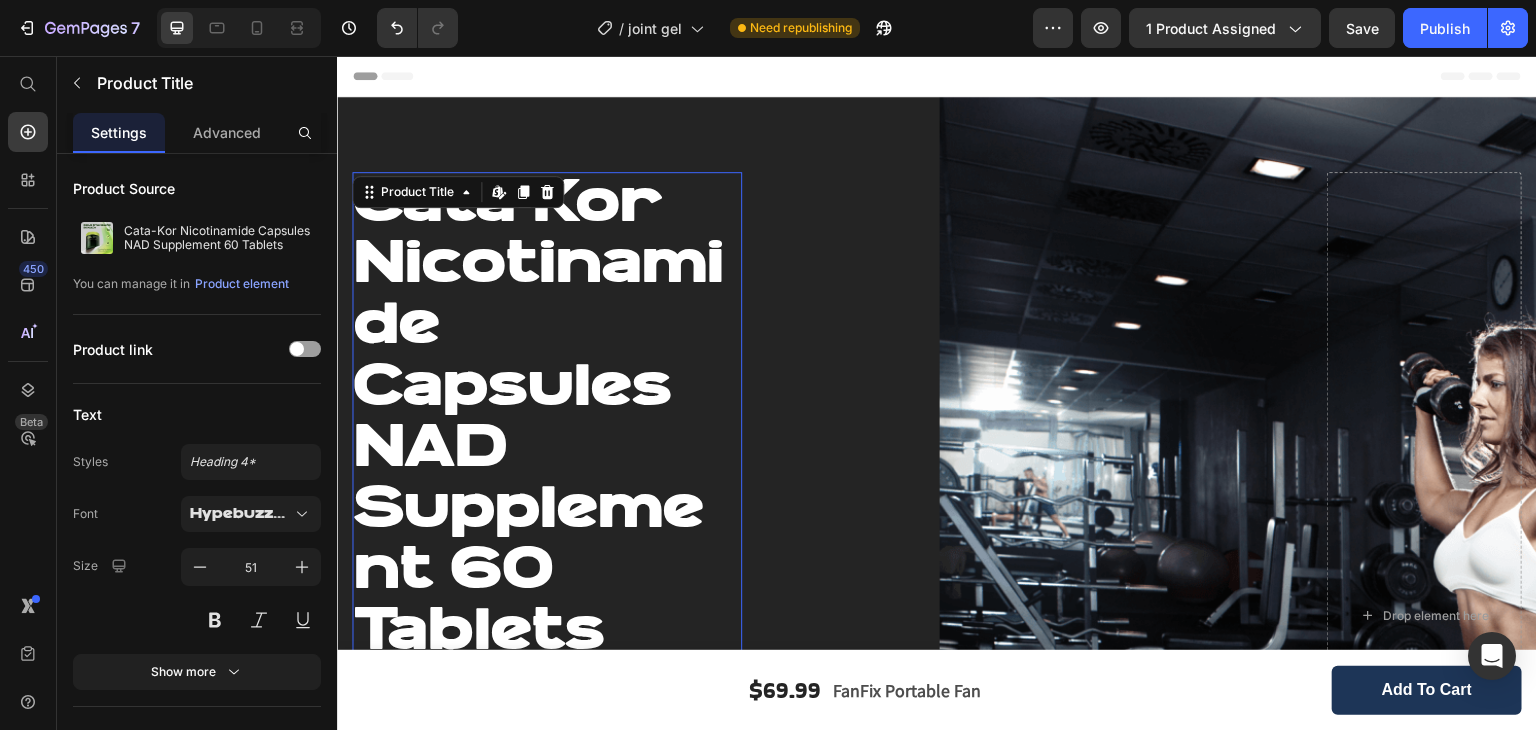click on "Cata-Kor Nicotinamide Capsules NAD Supplement 60 Tablets" at bounding box center [547, 419] 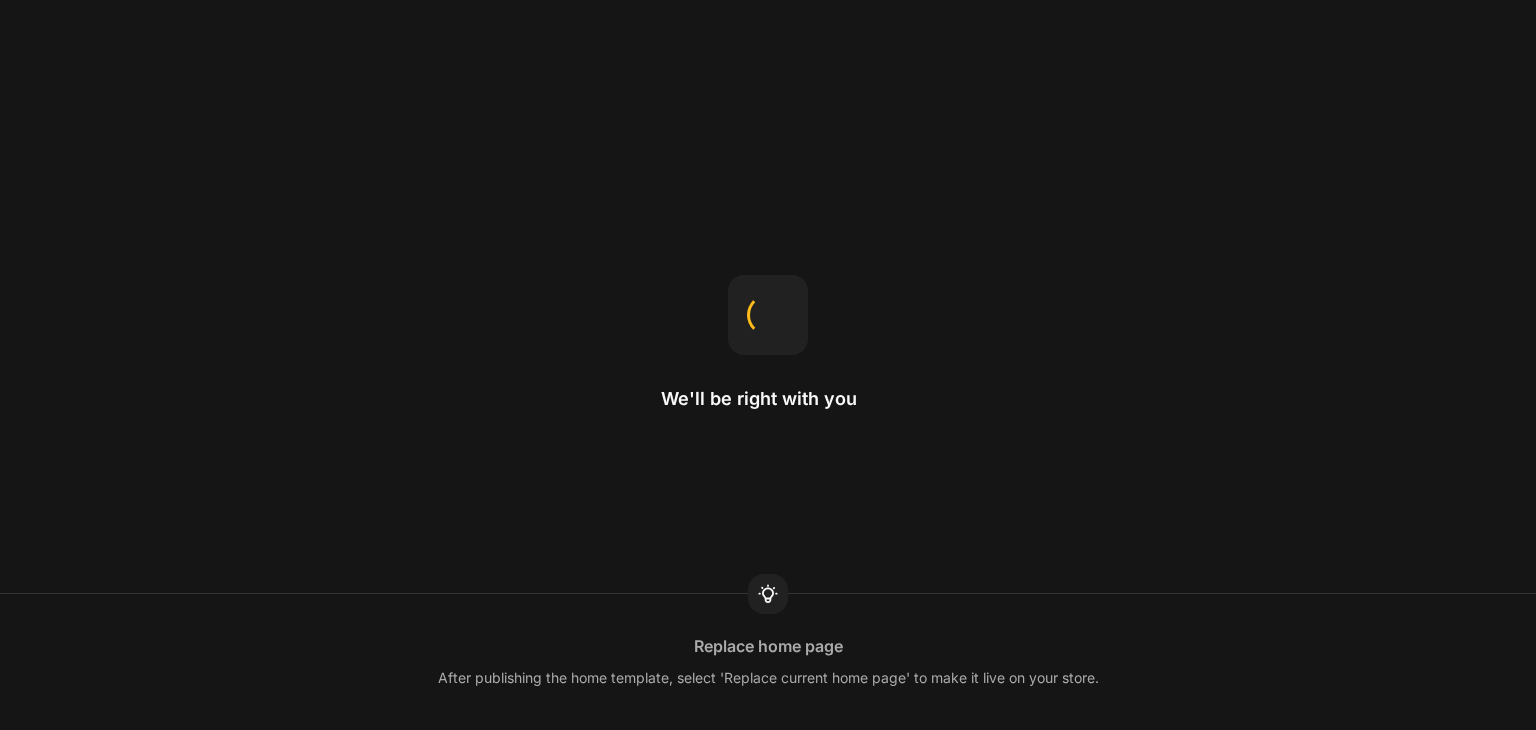 scroll, scrollTop: 0, scrollLeft: 0, axis: both 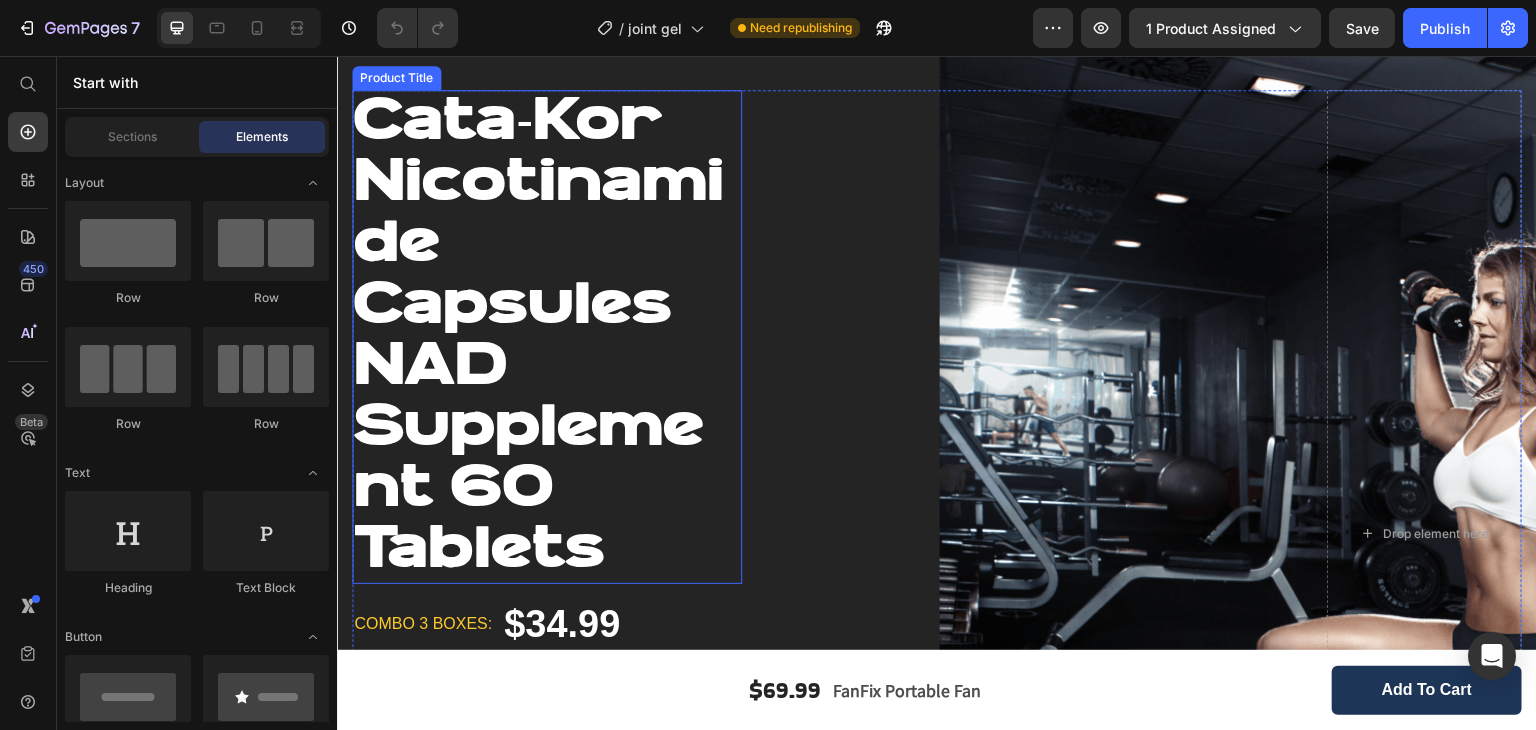 click on "Cata-Kor Nicotinamide Capsules NAD Supplement 60 Tablets" at bounding box center [547, 337] 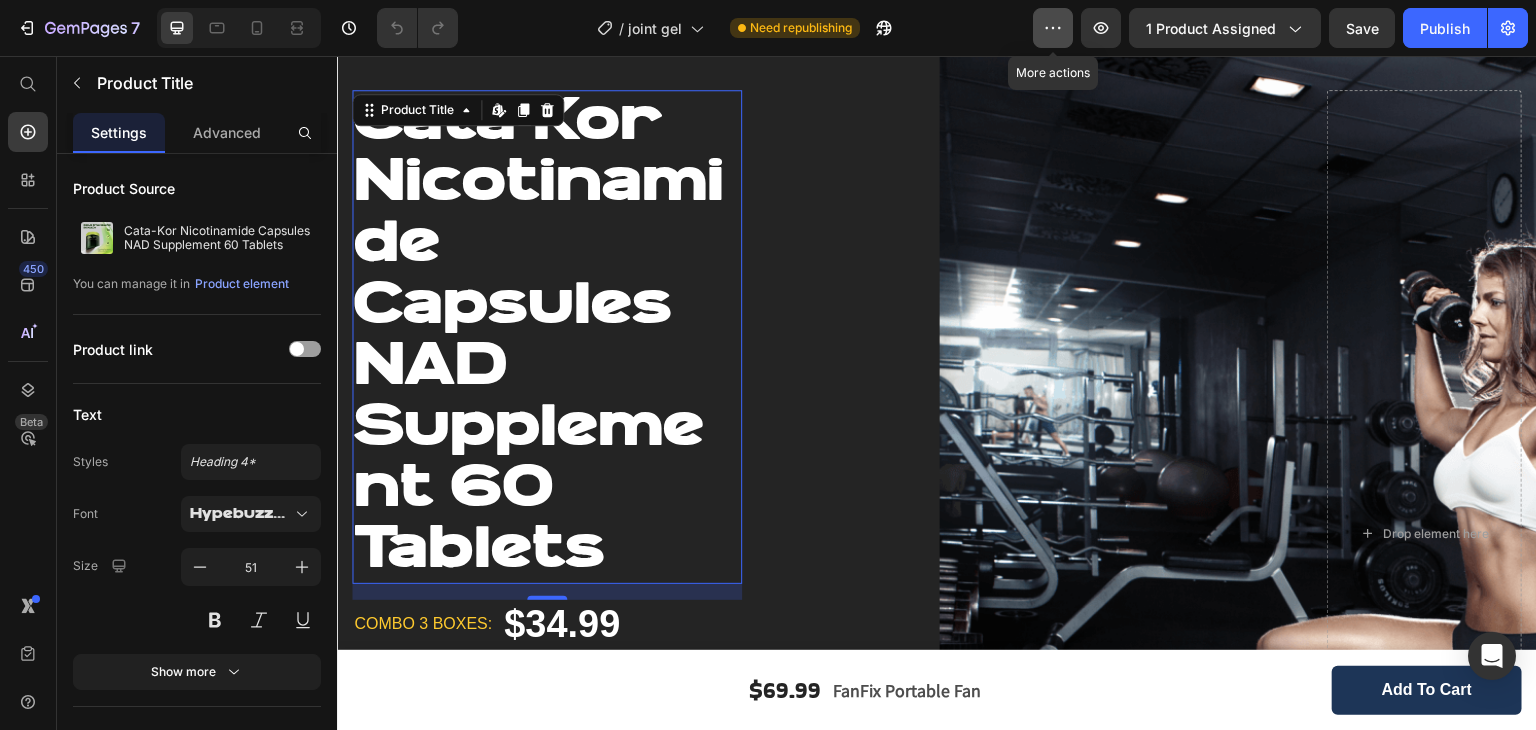 click 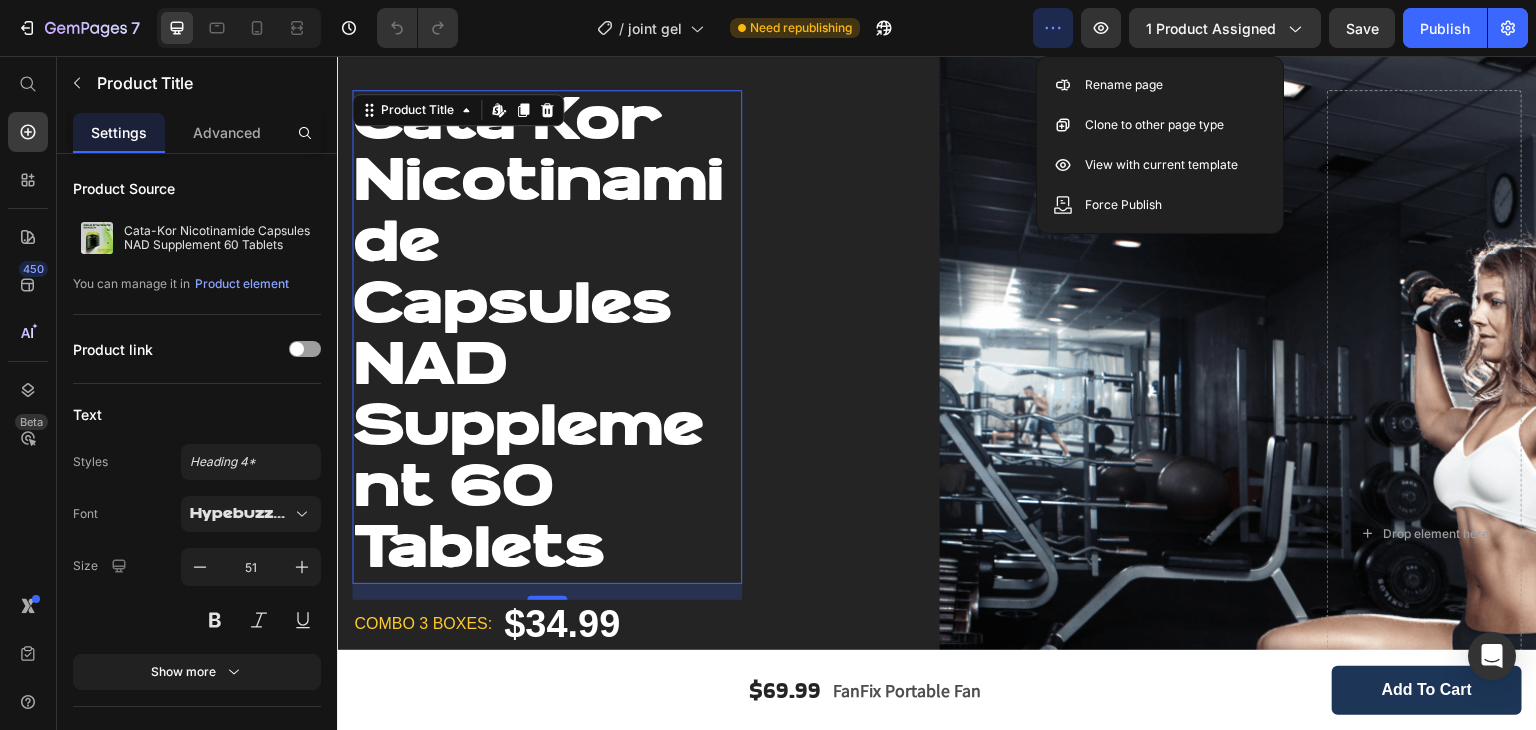 click 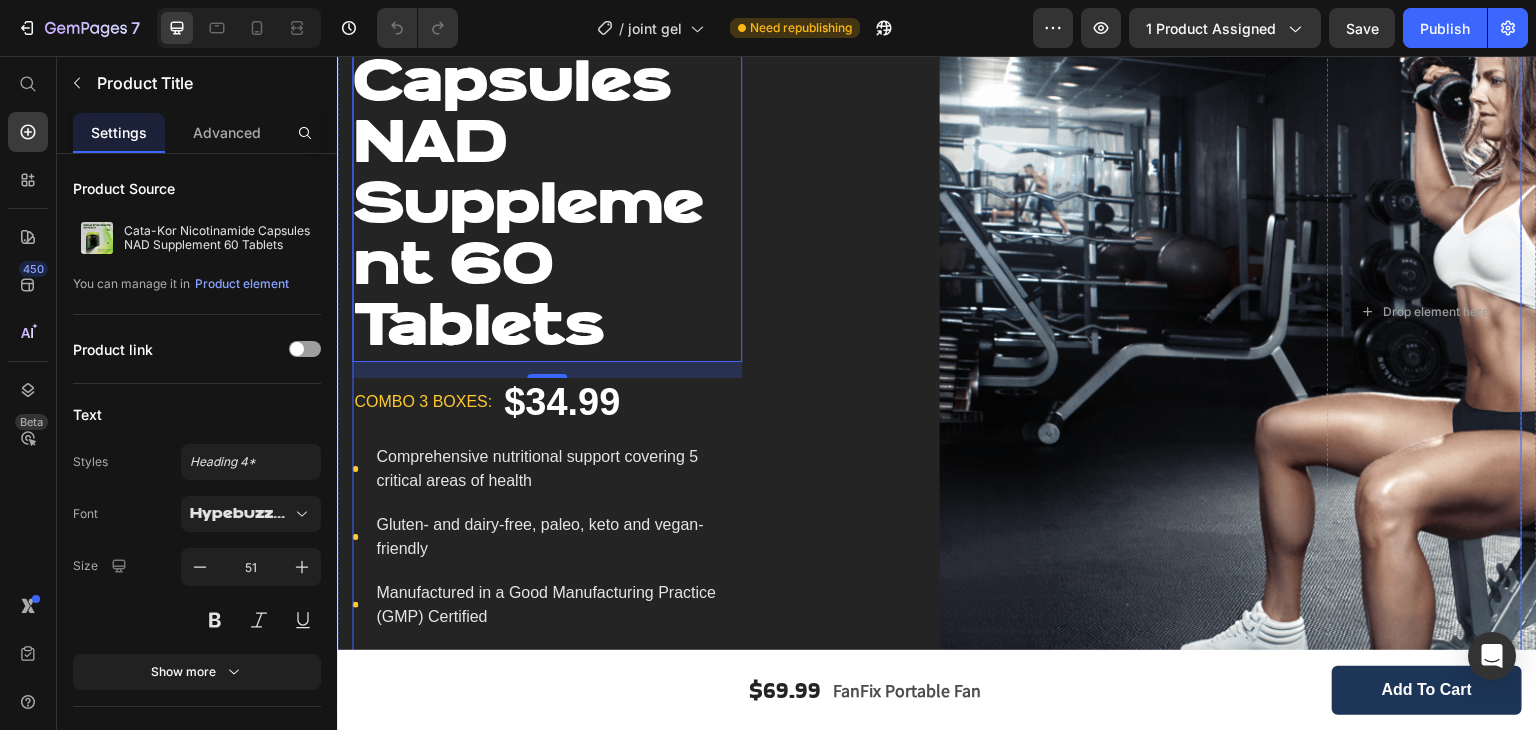 scroll, scrollTop: 306, scrollLeft: 0, axis: vertical 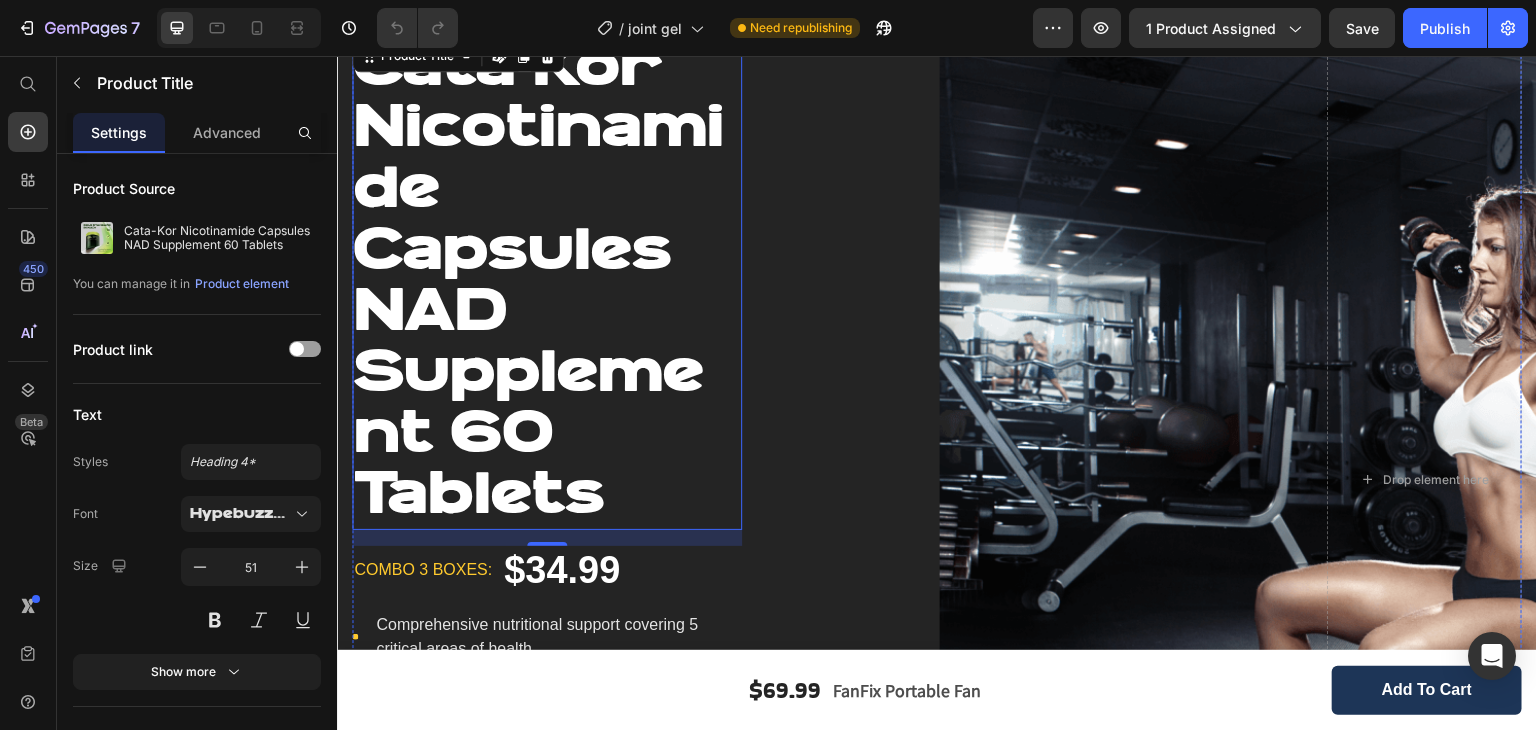 click at bounding box center [1034, 923] 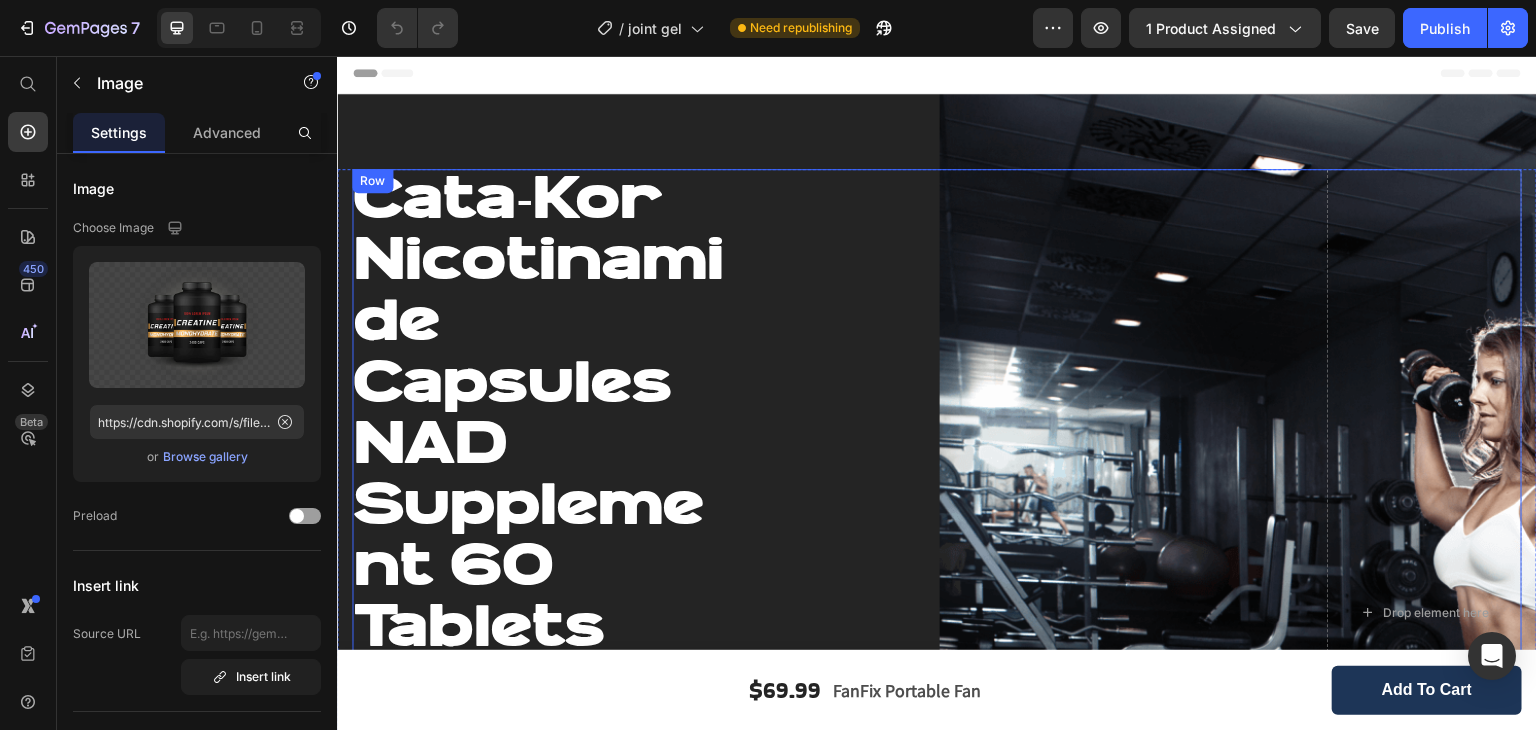 scroll, scrollTop: 0, scrollLeft: 0, axis: both 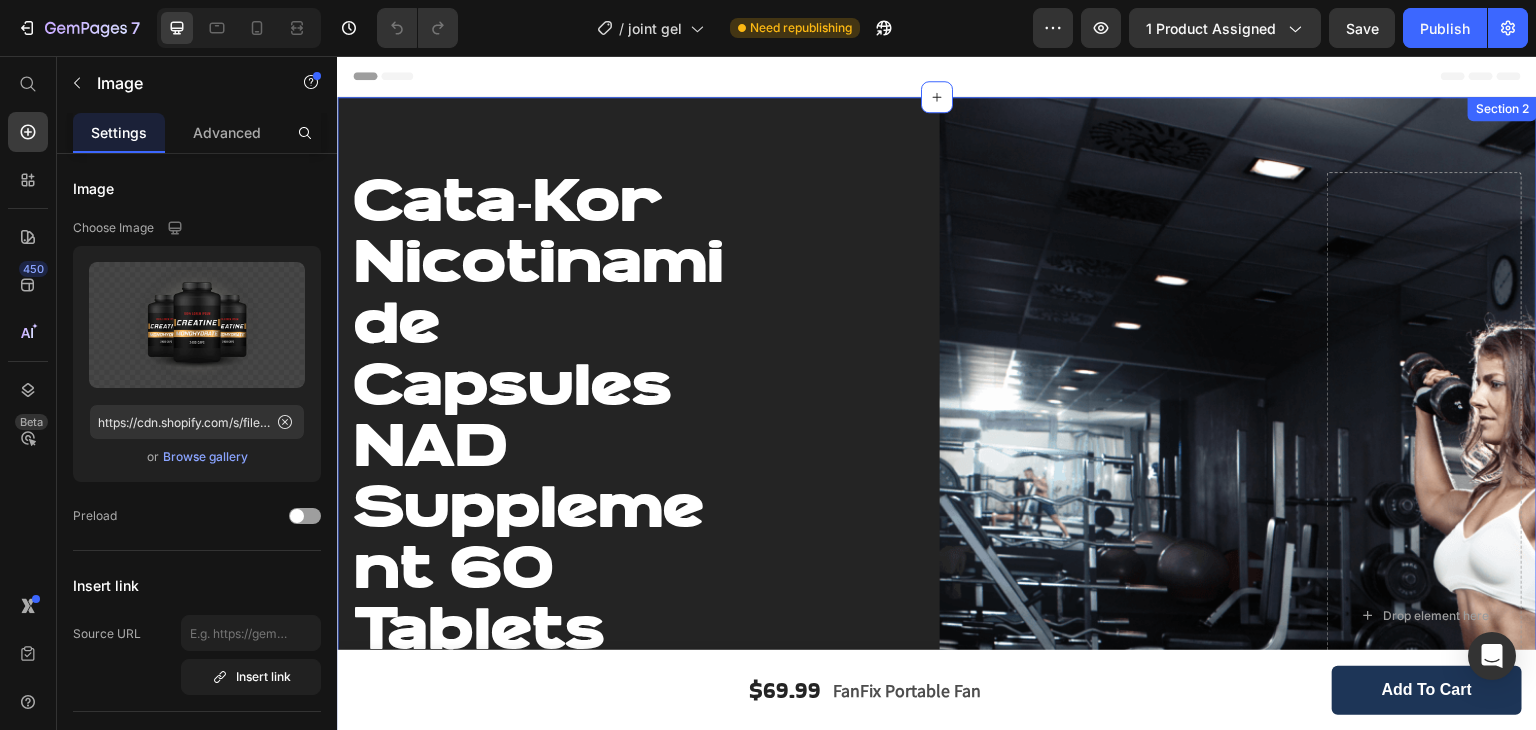 click on "Cata-Kor Nicotinamide Capsules NAD Supplement 60 Tablets Product Title combo 3 boxes: Text block $34.99 Product Price Row       Icon Comprehensive nutritional support covering 5 critical areas of health Text block       Icon Gluten- and dairy-free, paleo, keto and vegan-friendly Text block       Icon Manufactured in a Good Manufacturing Practice (GMP) Certified Text block Icon List Order It Now Product Cart Button         Icon 60 Day Money-Back Guarantee Text block Row Image   0
Drop element here Row Product Section 2" at bounding box center (937, 615) 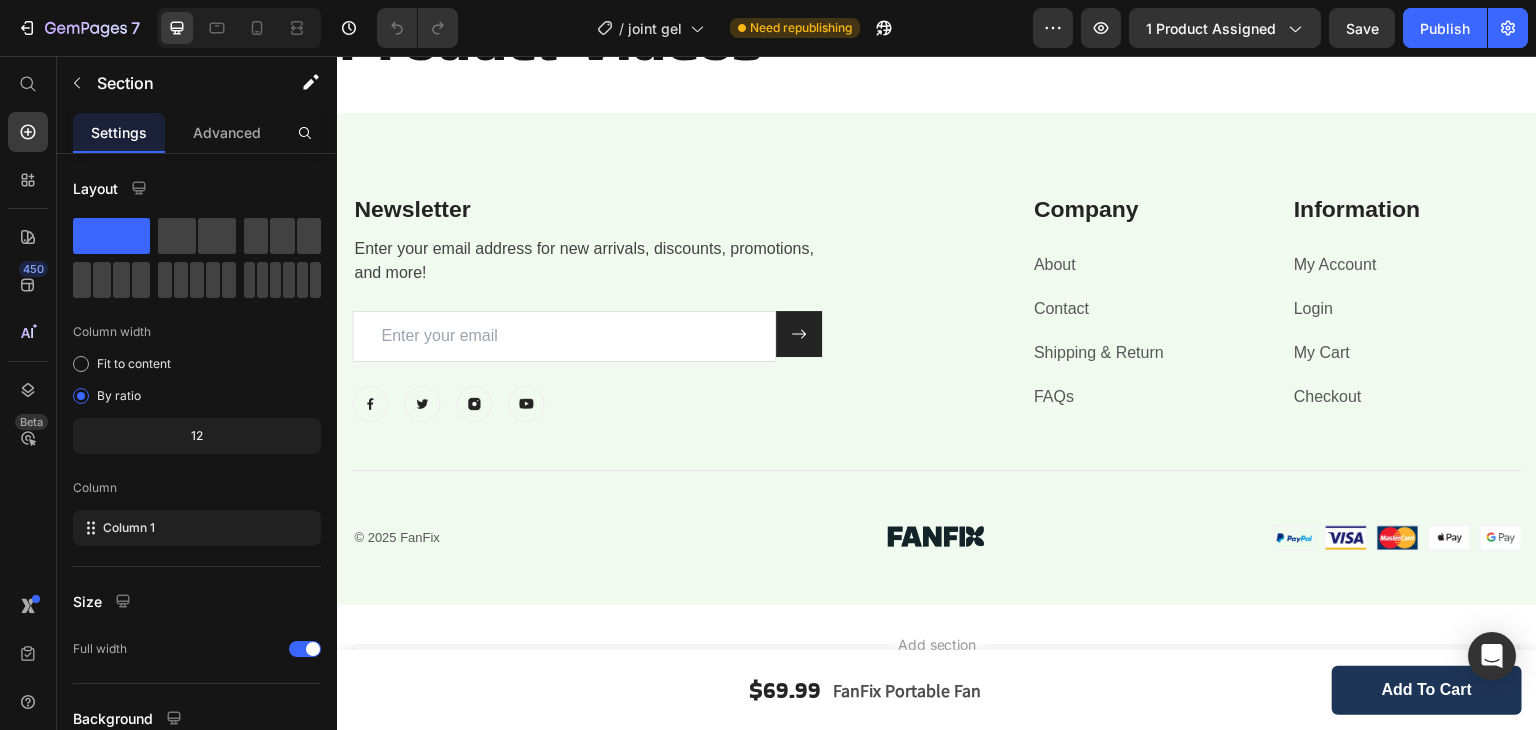 scroll, scrollTop: 1280, scrollLeft: 0, axis: vertical 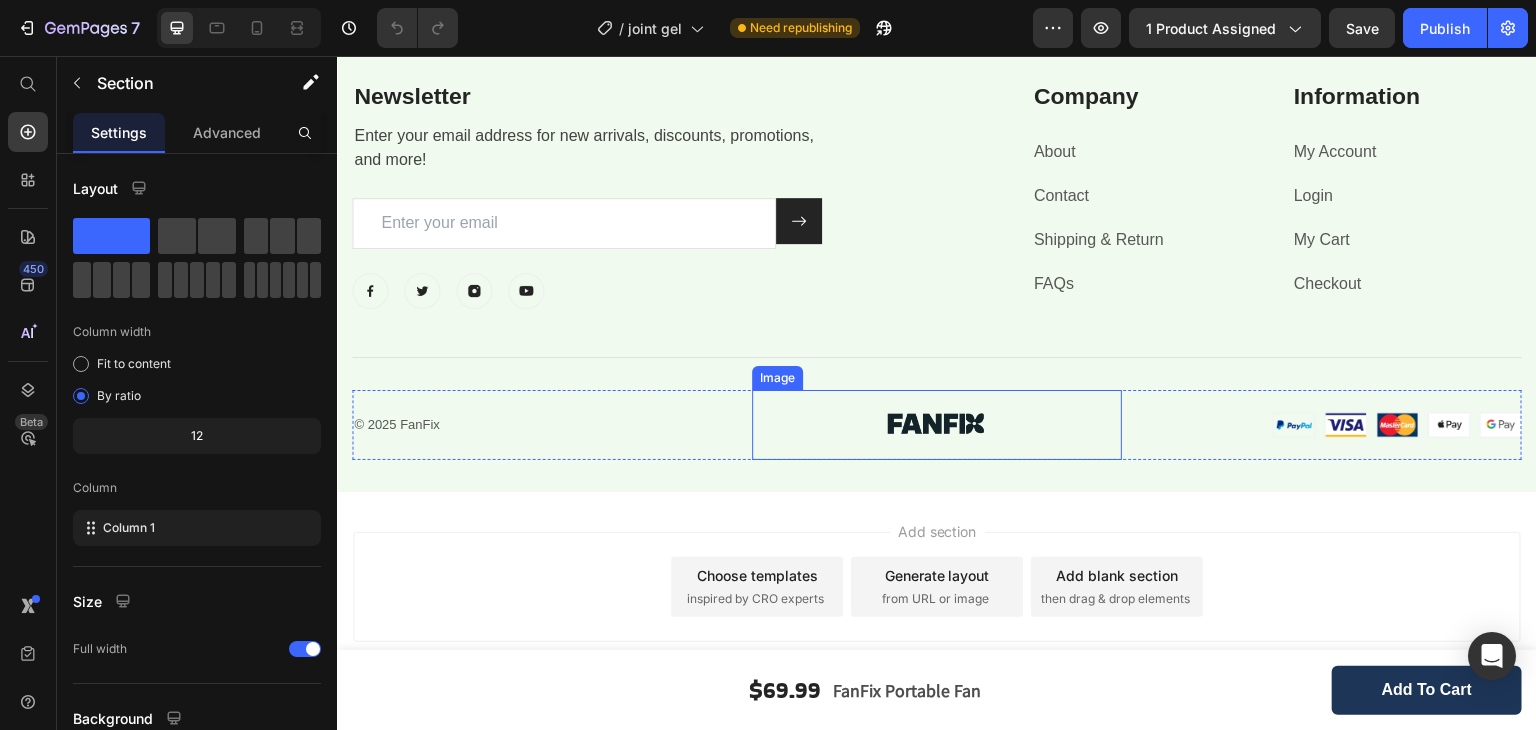 click at bounding box center [937, 425] 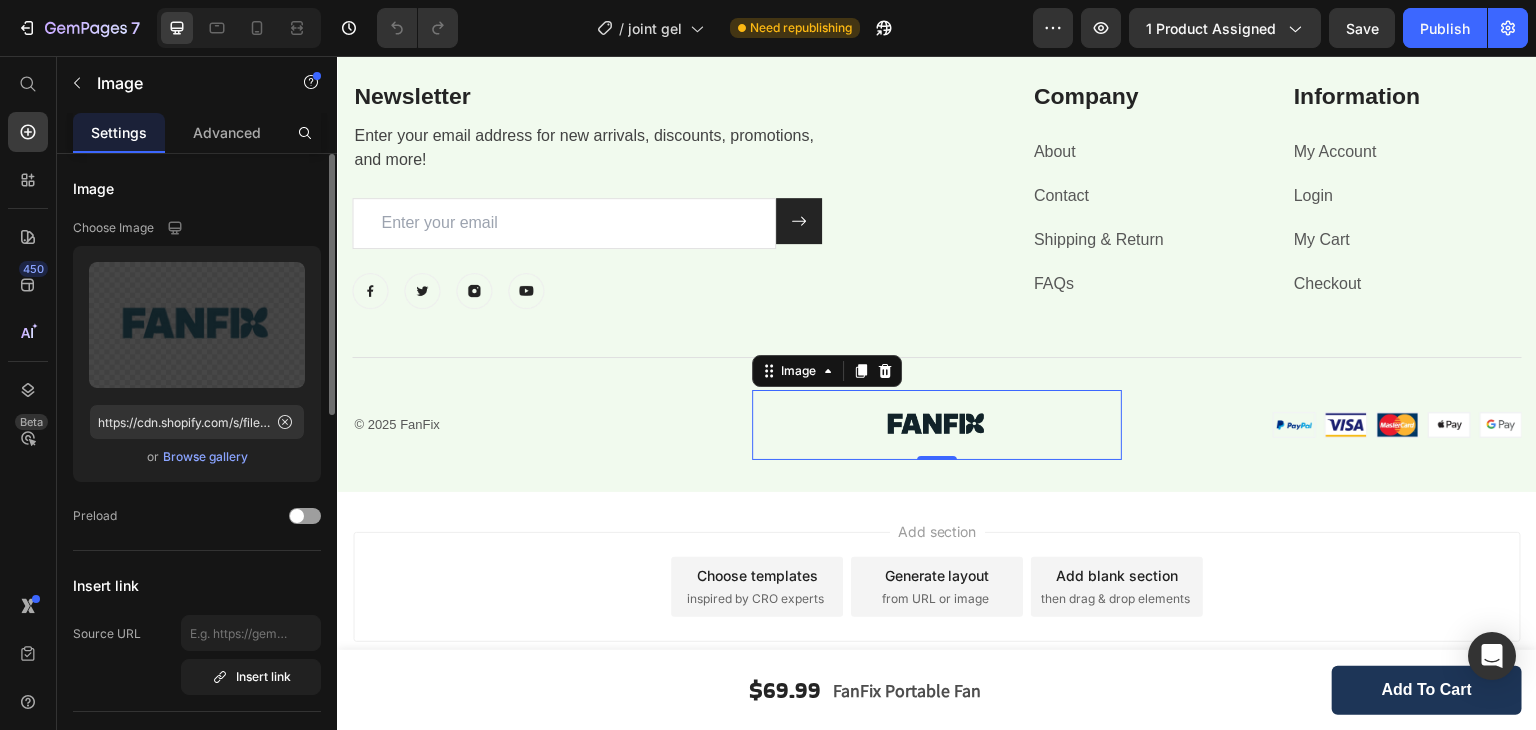 click on "Browse gallery" at bounding box center (205, 457) 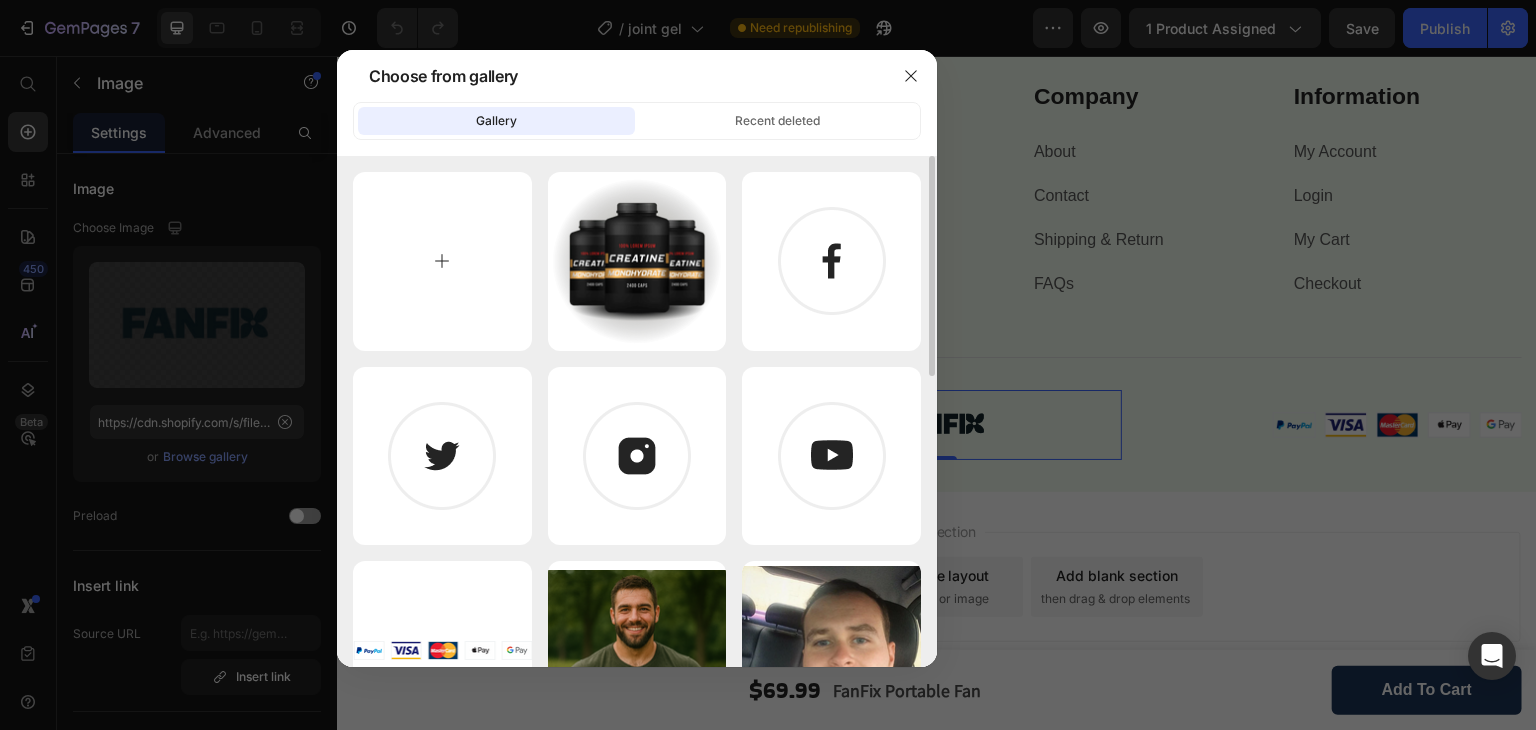 click at bounding box center (442, 261) 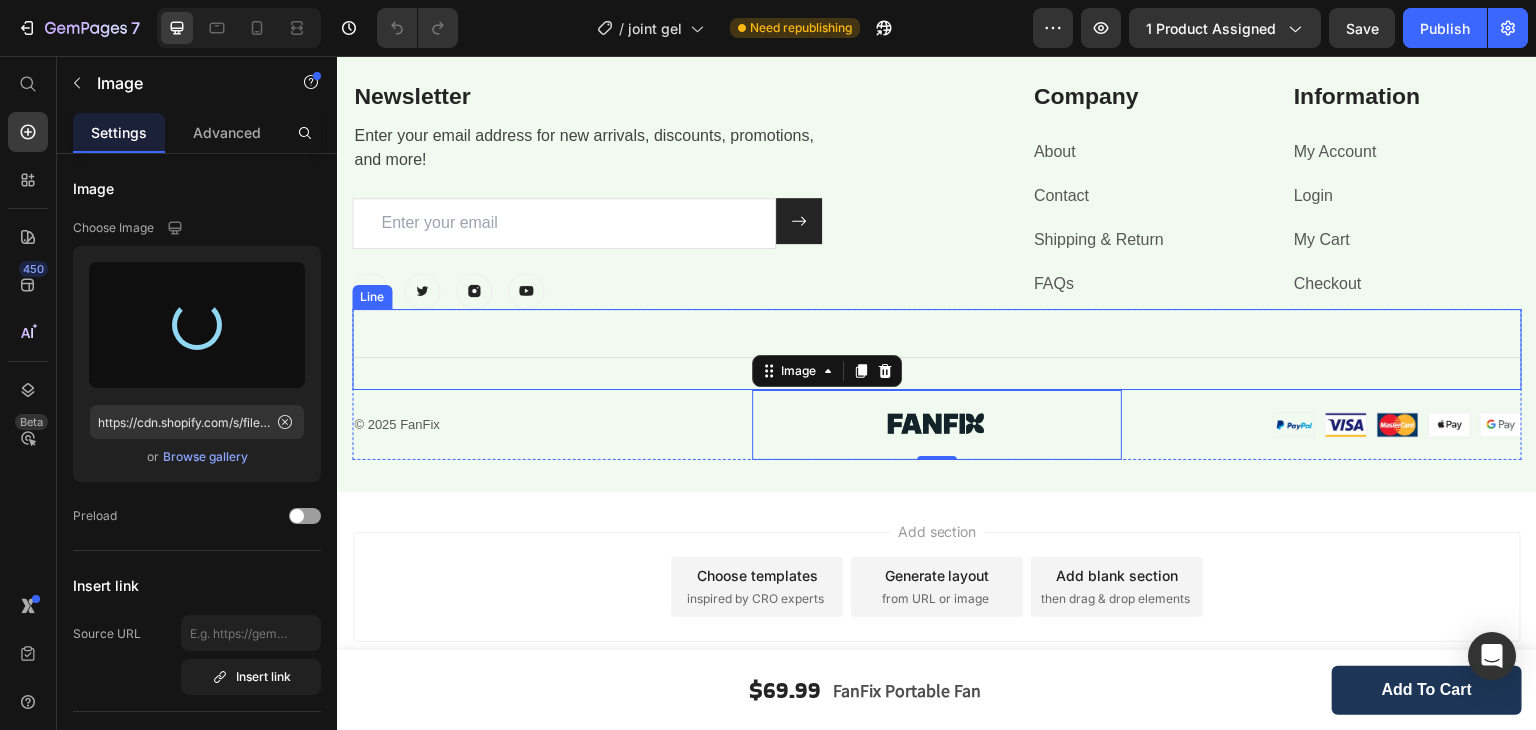 type on "https://cdn.shopify.com/s/files/1/0949/4311/7626/files/gempages_571853699110929632-08ad96e5-0554-4238-a7c3-0f995497478c.png" 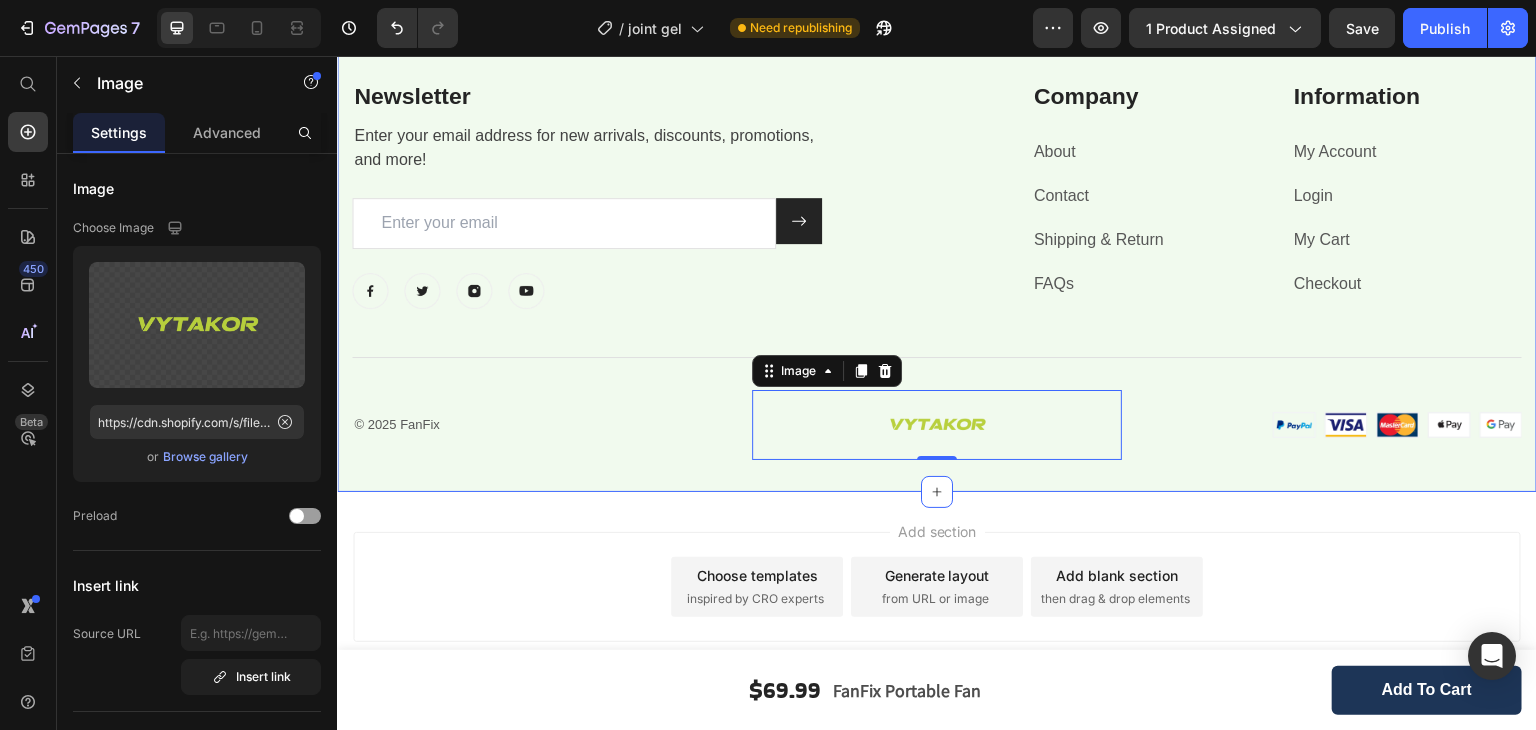 click on "Newsletter Heading Enter your email address for new arrivals, discounts, promotions, and more! Text block Email Field
Submit Button Row Newsletter Row Image Image Image Image Row Company Heading About Text block Contact Text block Shipping & Return Text block FAQs Text block Information Heading My Account Text block Login Text block My Cart Text block Checkout Text block Row Row                Title Line © 2025 FanFix Text block Image   0 Image Row Row Section 4" at bounding box center (937, 246) 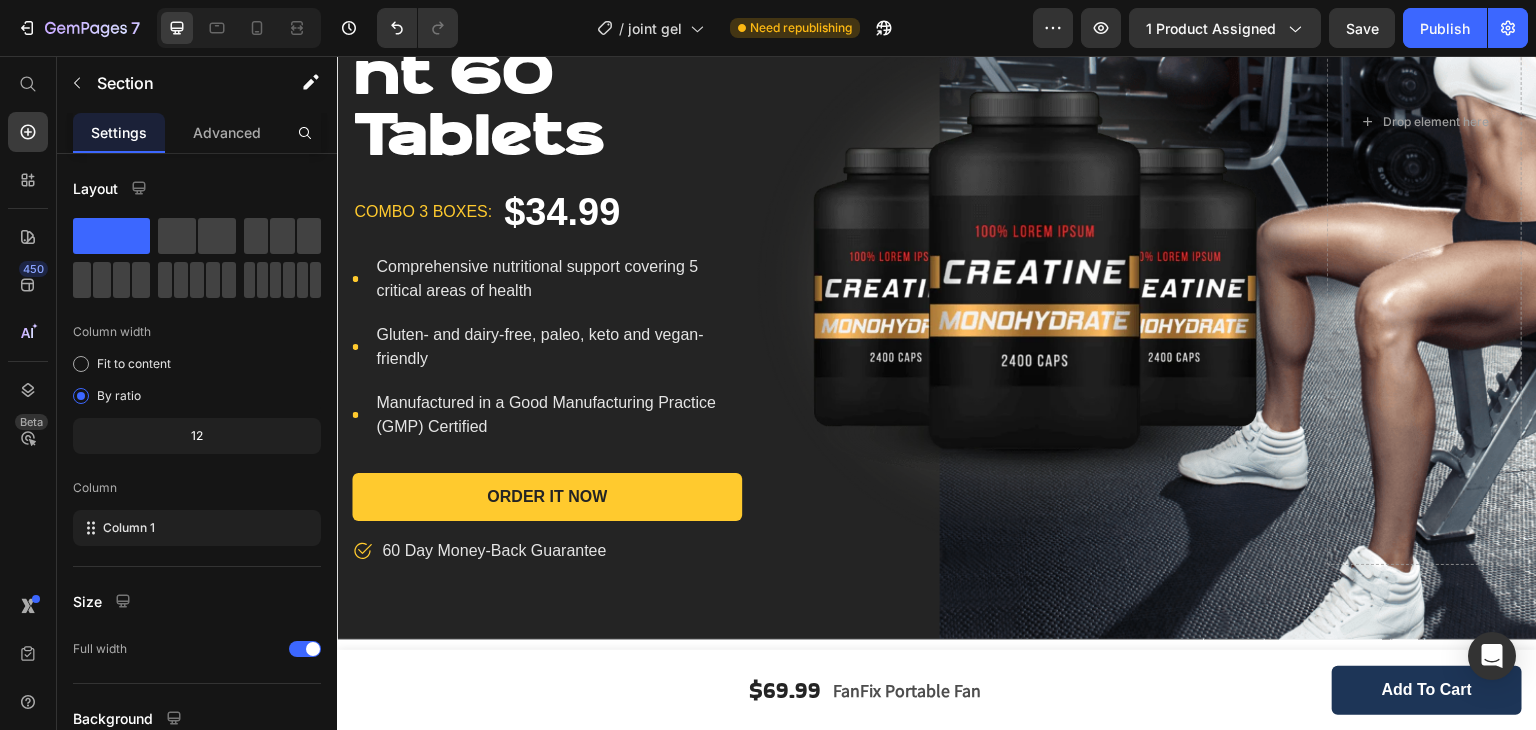 scroll, scrollTop: 0, scrollLeft: 0, axis: both 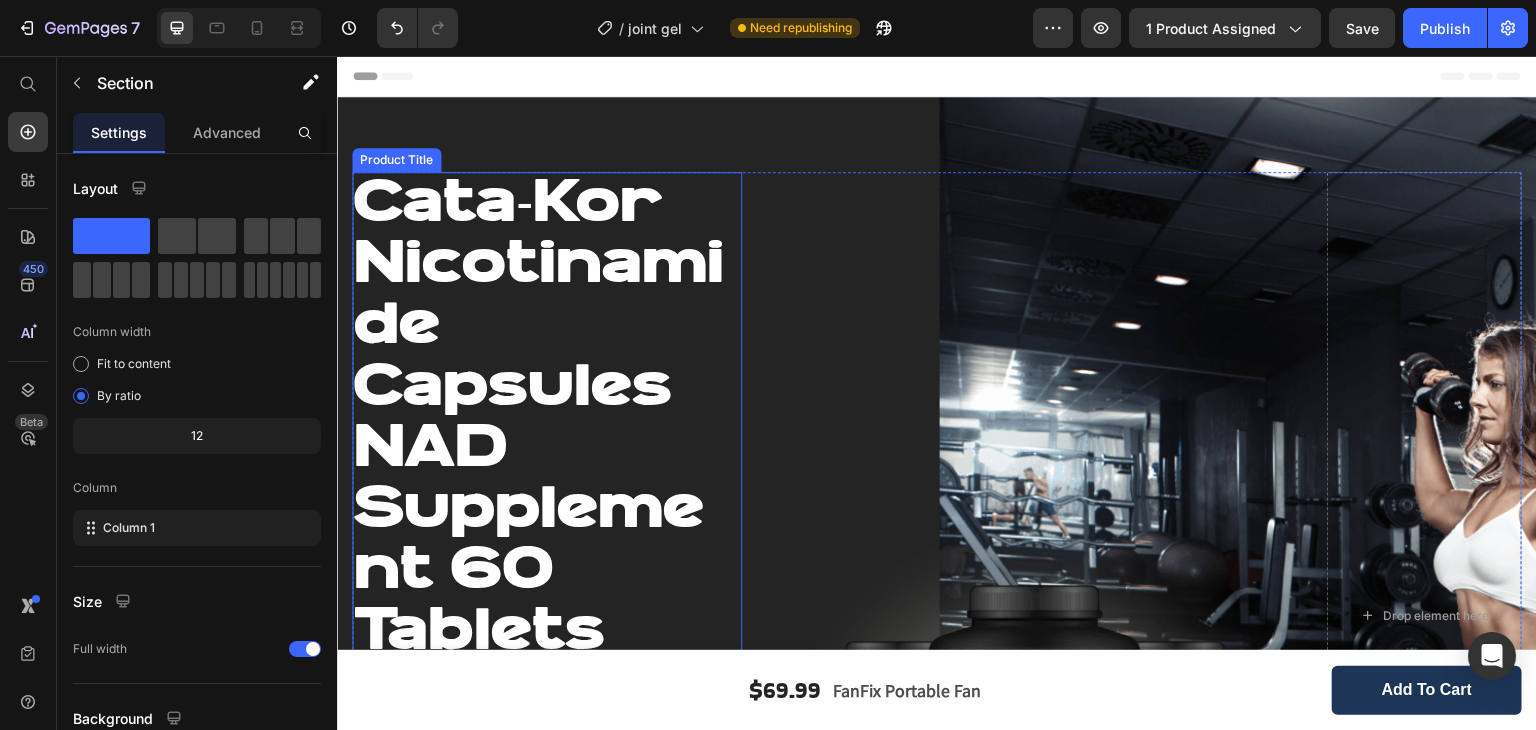 click on "Cata-Kor Nicotinamide Capsules NAD Supplement 60 Tablets" at bounding box center (547, 419) 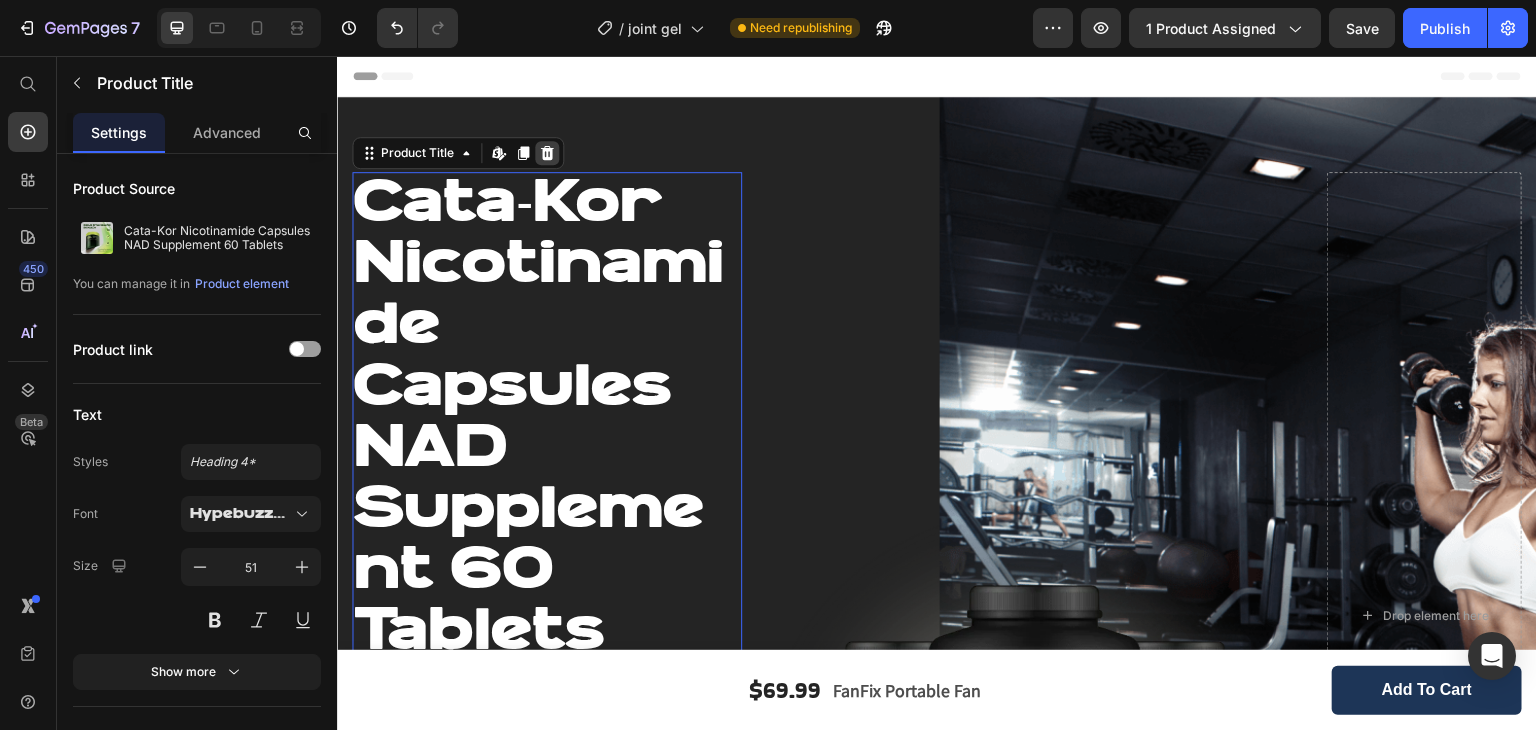 click 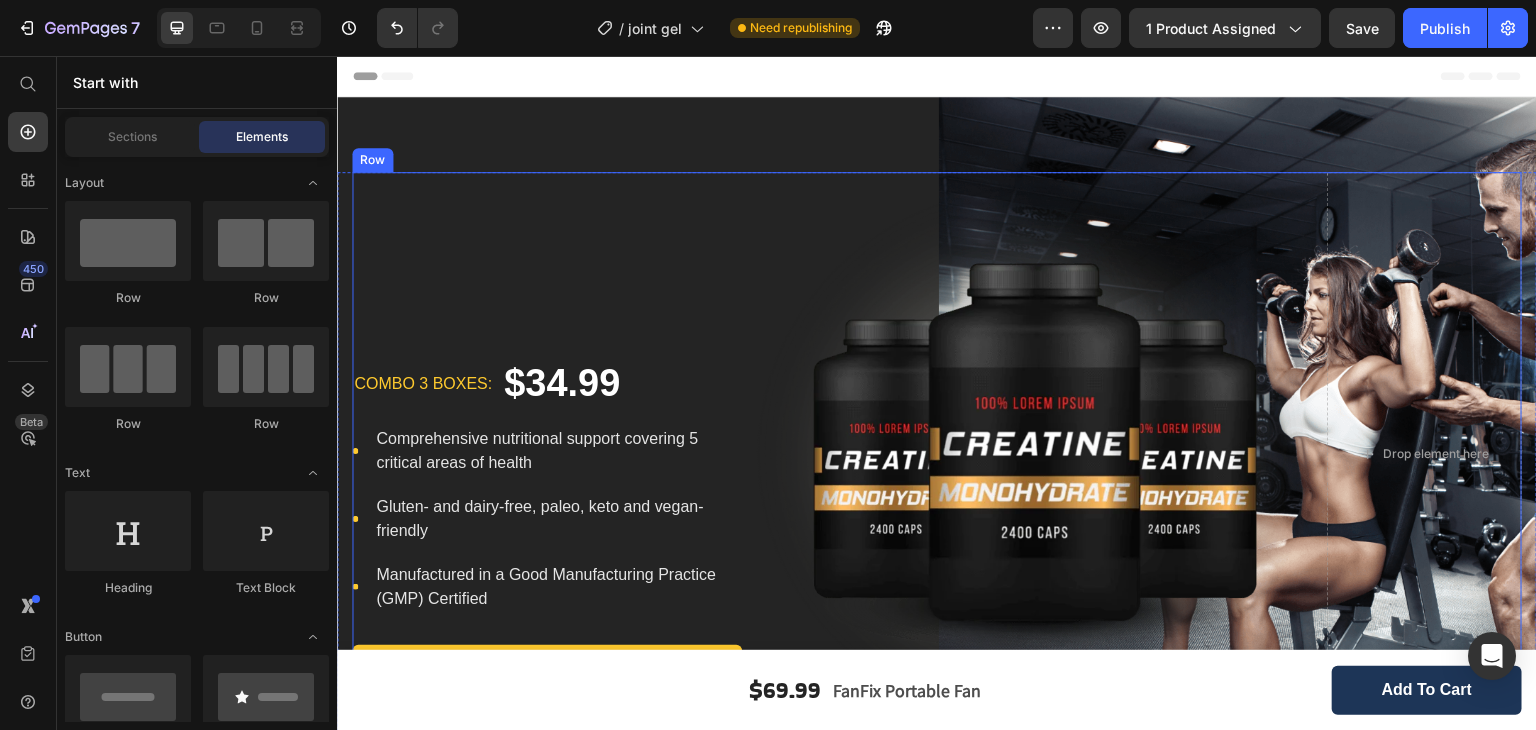 click on "combo 3 boxes: Text block $34.99 Product Price Row       Icon Comprehensive nutritional support covering 5 critical areas of health Text block       Icon Gluten- and dairy-free, paleo, keto and vegan-friendly Text block       Icon Manufactured in a Good Manufacturing Practice (GMP) Certified Text block Icon List Order It Now Product Cart Button         Icon 60 Day Money-Back Guarantee Text block Row" at bounding box center (547, 454) 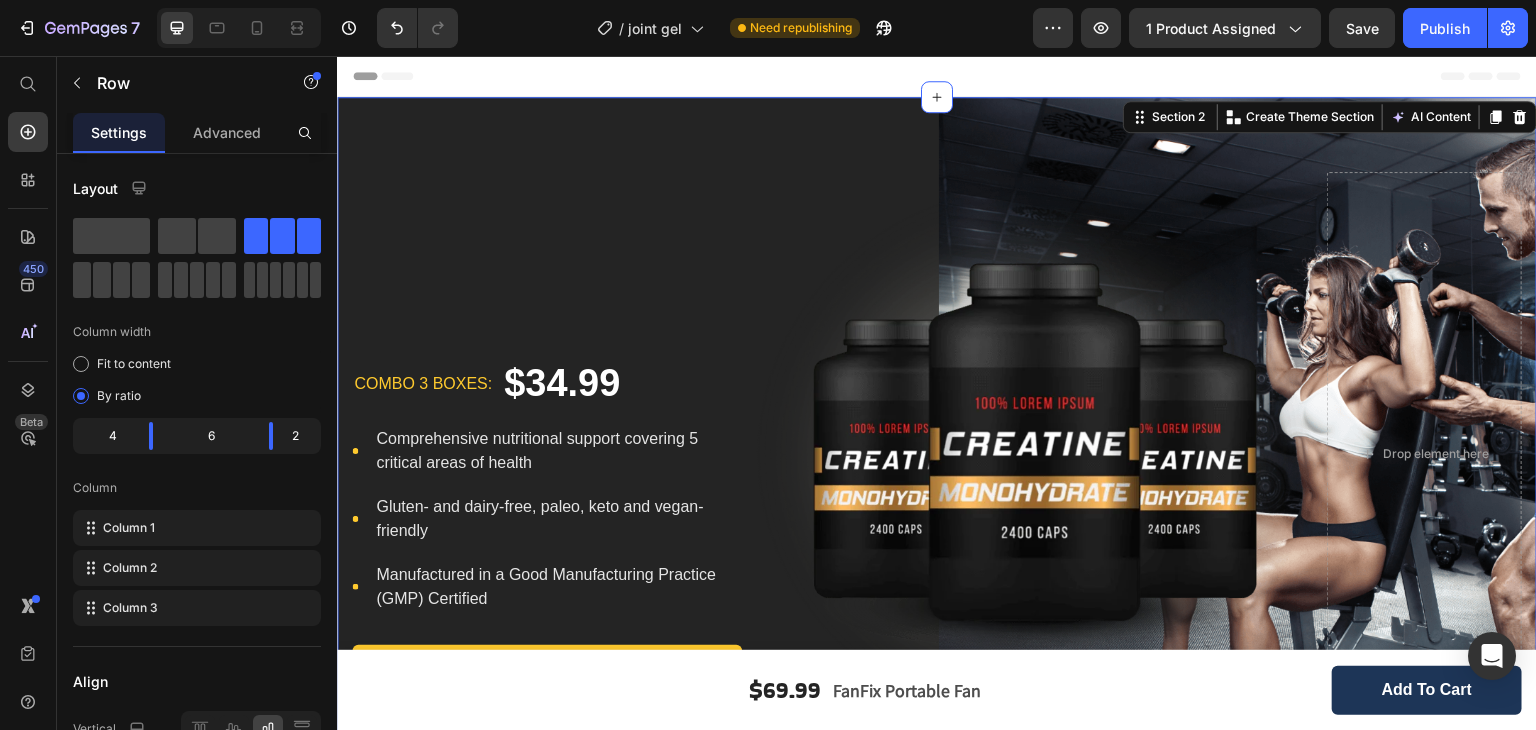 click on "combo 3 boxes: Text block $34.99 Product Price Row       Icon Comprehensive nutritional support covering 5 critical areas of health Text block       Icon Gluten- and dairy-free, paleo, keto and vegan-friendly Text block       Icon Manufactured in a Good Manufacturing Practice (GMP) Certified Text block Icon List Order It Now Product Cart Button         Icon 60 Day Money-Back Guarantee Text block Row Image
Drop element here Row Product Section 2   You can create reusable sections Create Theme Section AI Content Write with GemAI What would you like to describe here? Tone and Voice Persuasive Product Show more Generate" at bounding box center (937, 454) 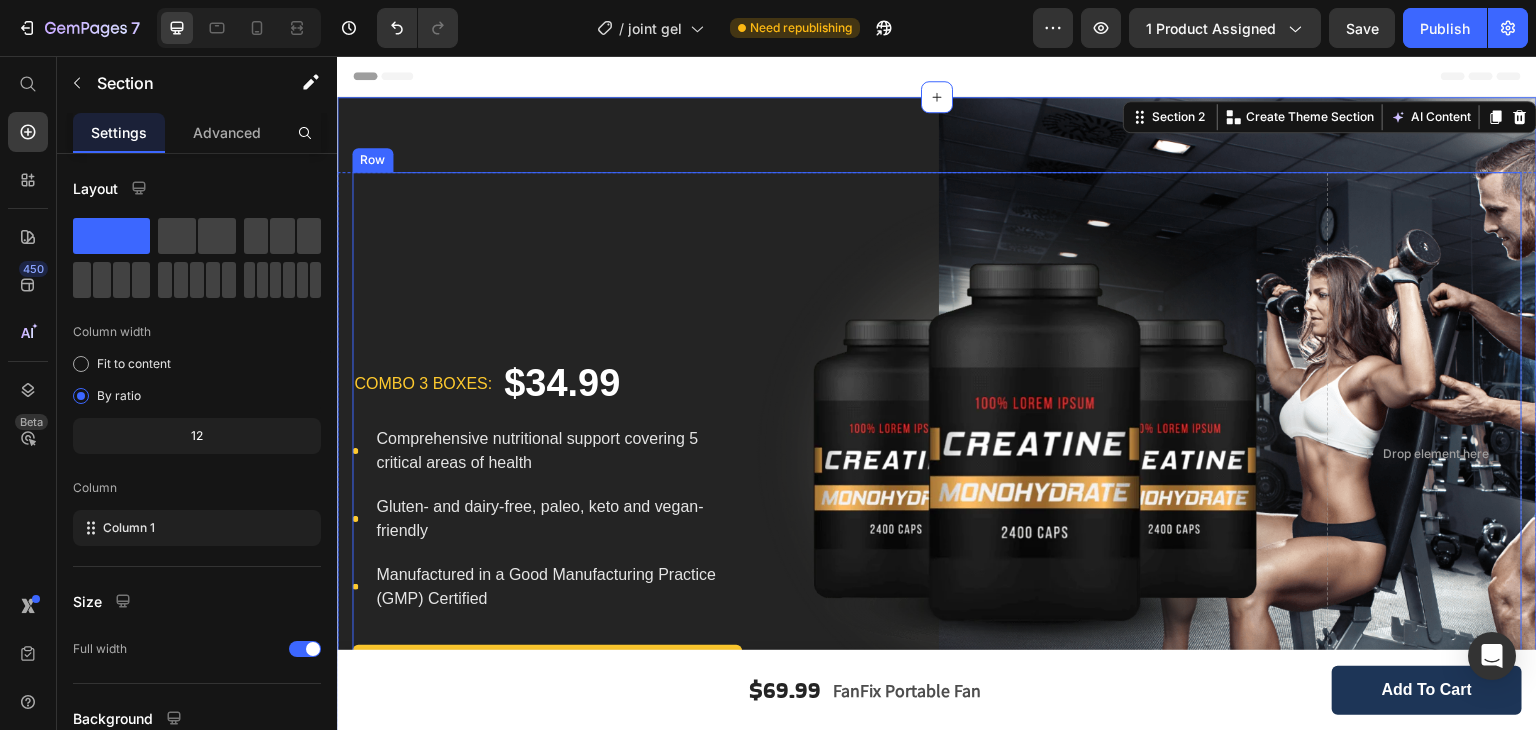 click on "combo 3 boxes: Text block $34.99 Product Price Row       Icon Comprehensive nutritional support covering 5 critical areas of health Text block       Icon Gluten- and dairy-free, paleo, keto and vegan-friendly Text block       Icon Manufactured in a Good Manufacturing Practice (GMP) Certified Text block Icon List Order It Now Product Cart Button         Icon 60 Day Money-Back Guarantee Text block Row" at bounding box center (547, 454) 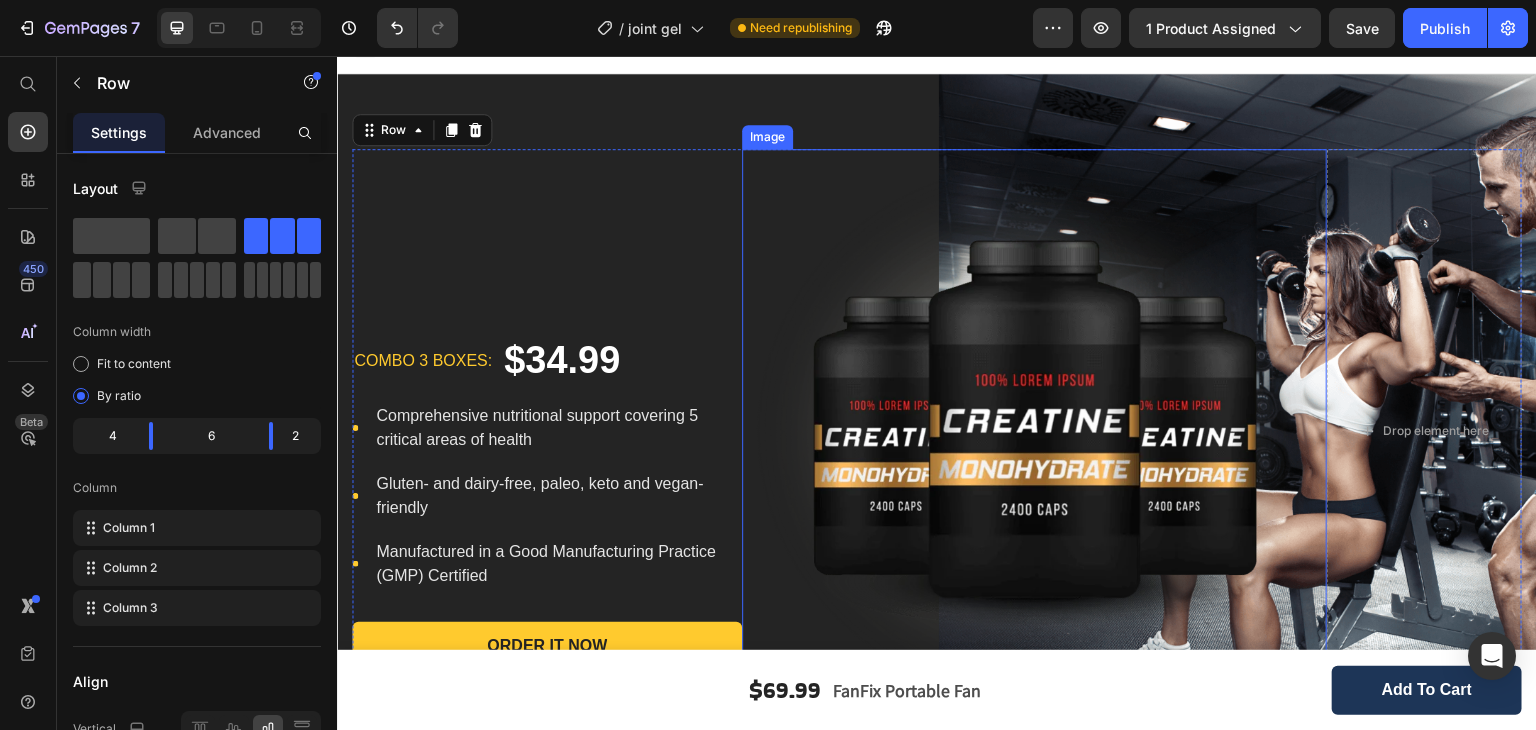 scroll, scrollTop: 0, scrollLeft: 0, axis: both 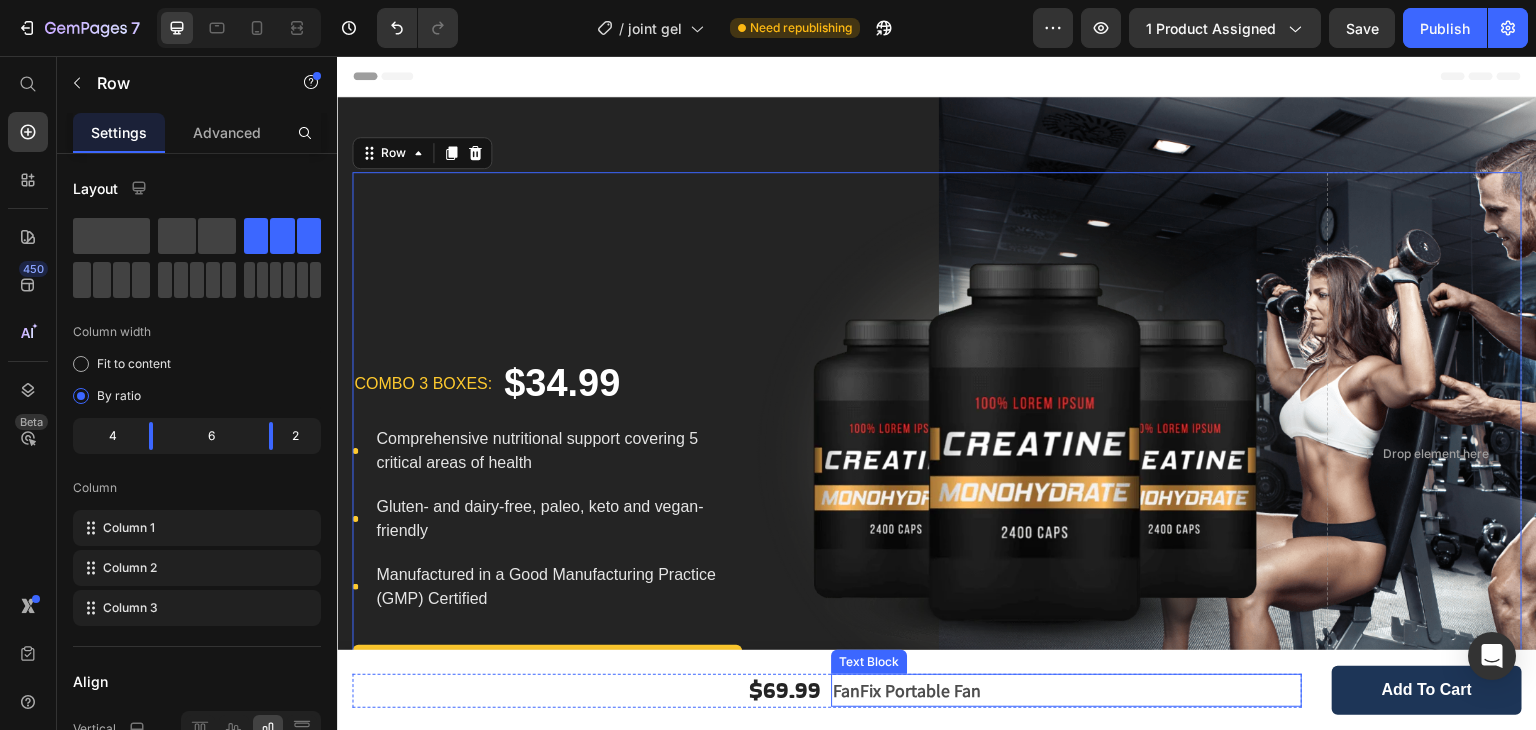 click on "FanFix Portable Fan" at bounding box center [1066, 690] 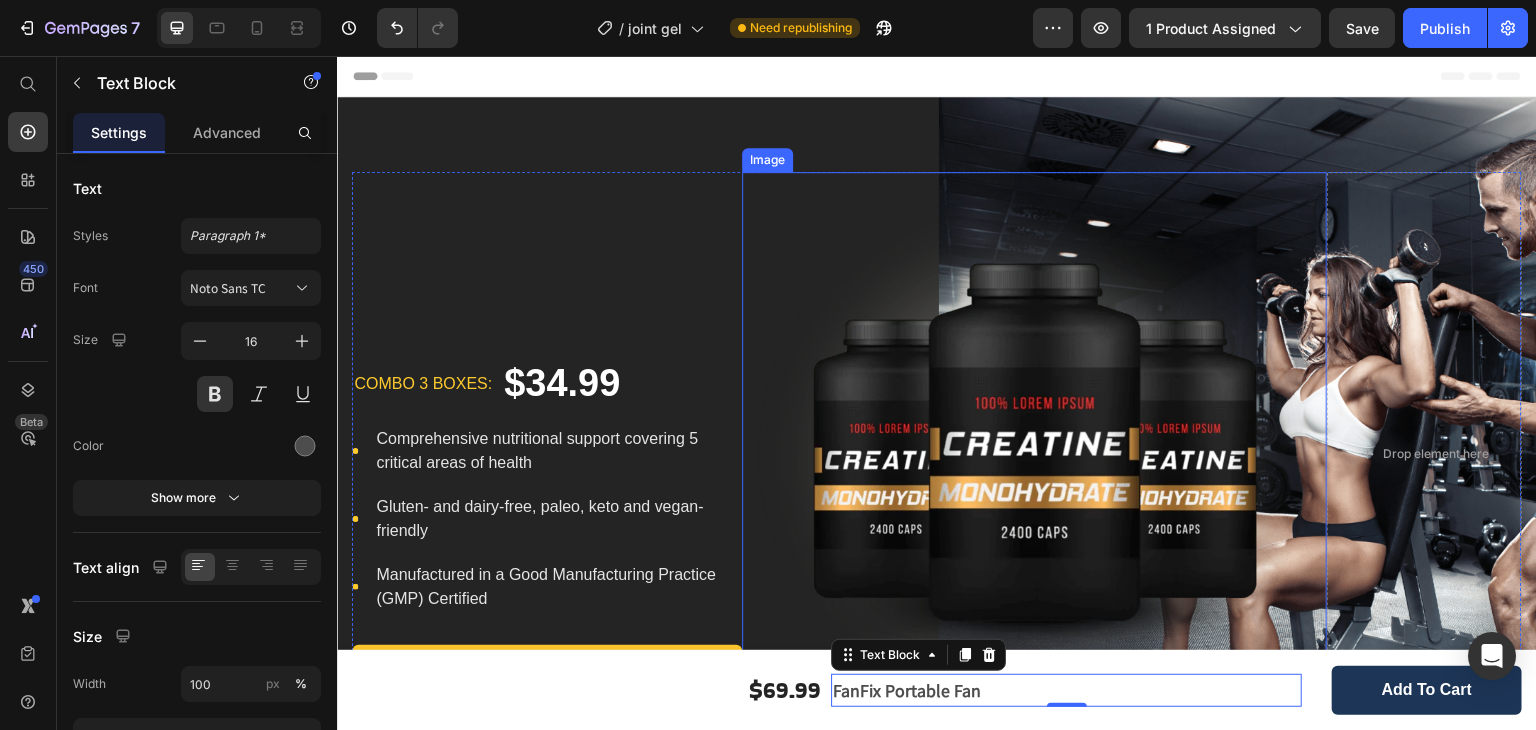 click at bounding box center [1034, 454] 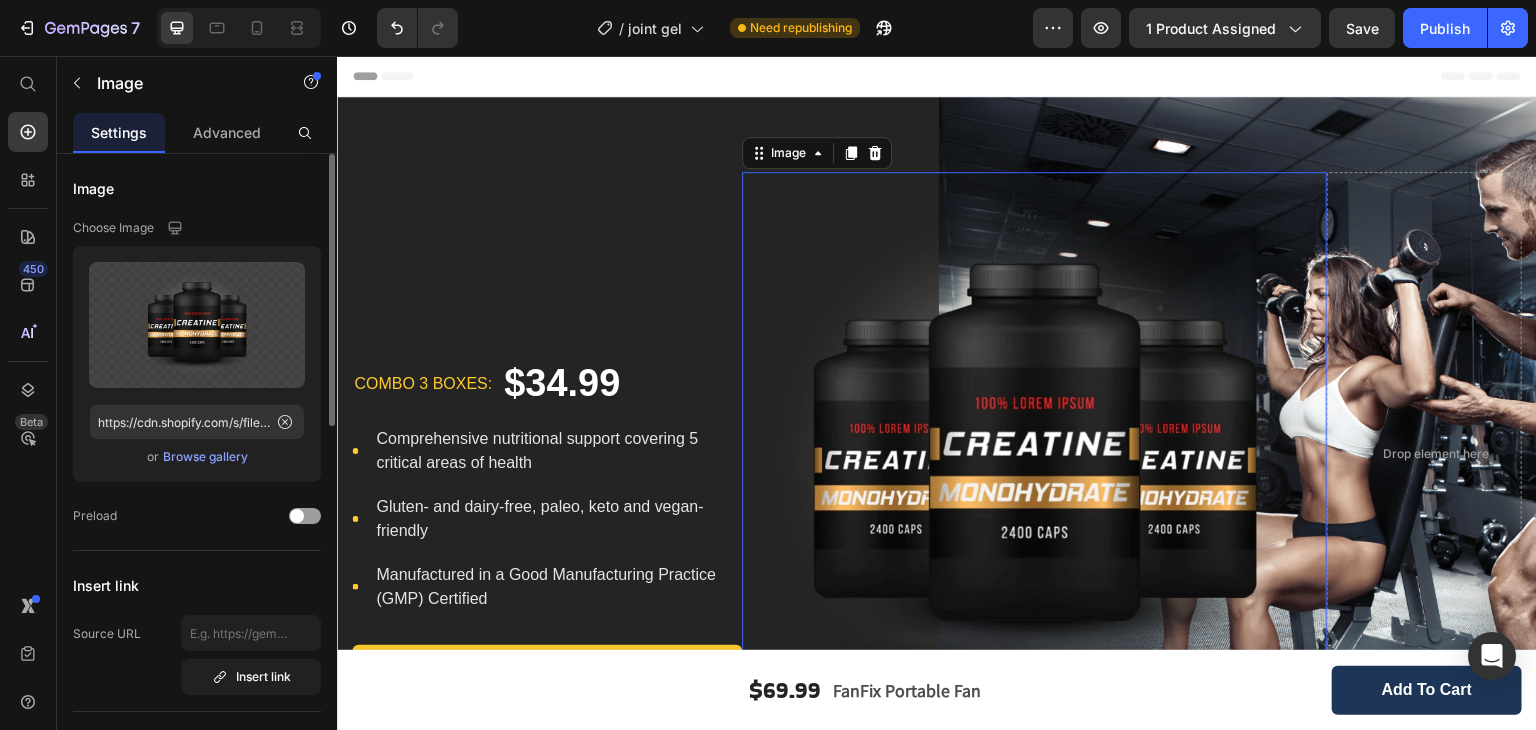 click on "Browse gallery" at bounding box center [205, 457] 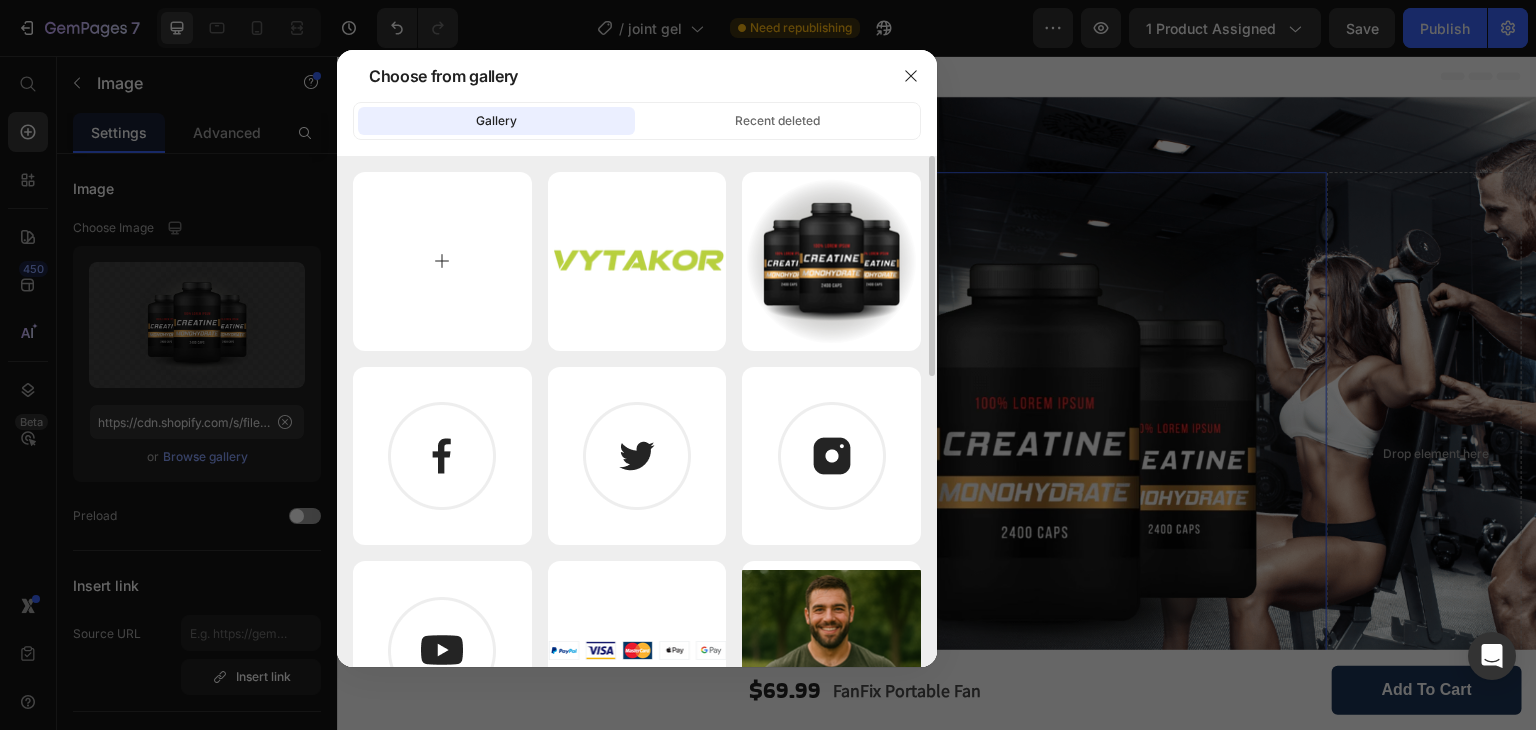 click at bounding box center (442, 261) 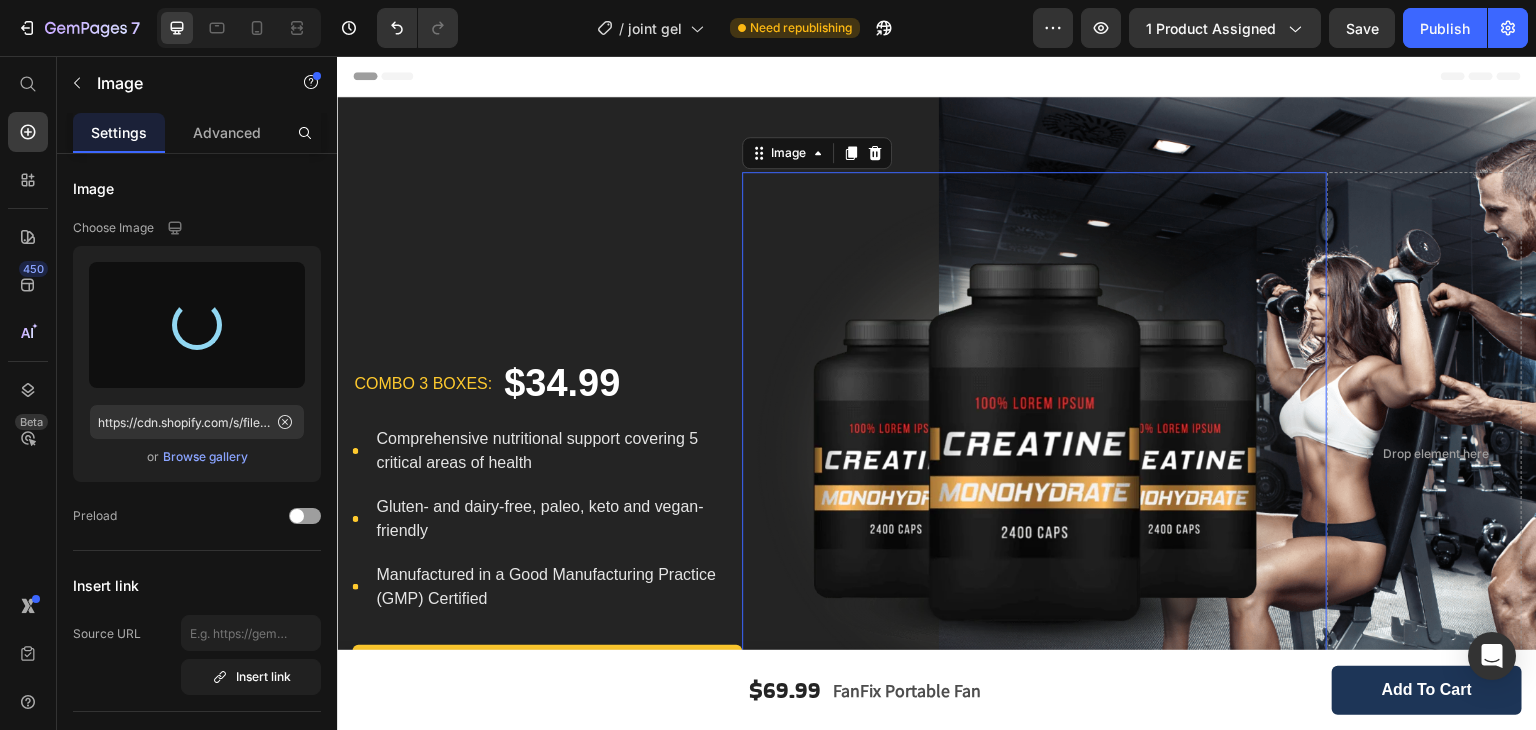 type on "https://cdn.shopify.com/s/files/1/0949/4311/7626/files/gempages_571853699110929632-e7b53b07-eff0-411c-87c8-dad046c8df32.png" 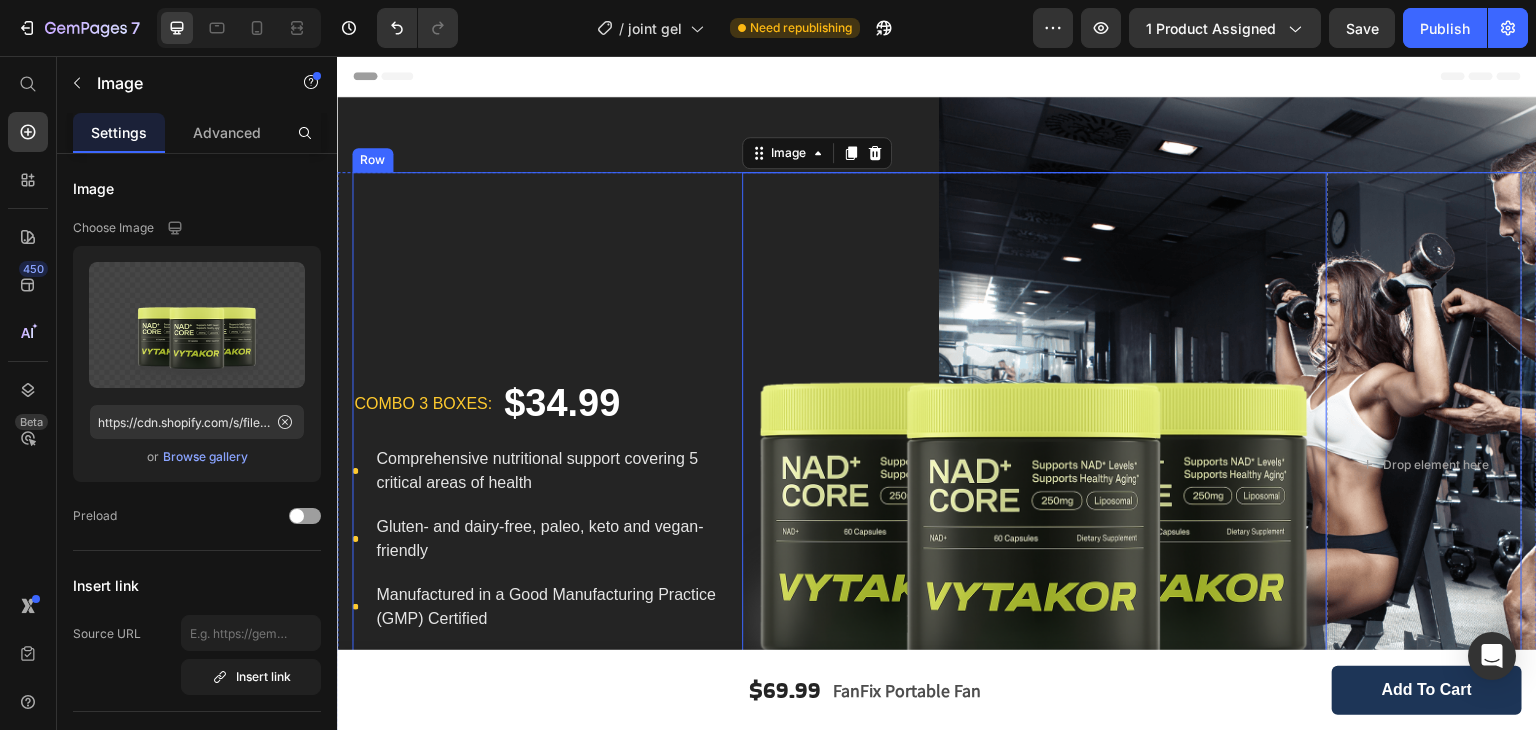 click on "combo 3 boxes: Text block $34.99 Product Price Row       Icon Comprehensive nutritional support covering 5 critical areas of health Text block       Icon Gluten- and dairy-free, paleo, keto and vegan-friendly Text block       Icon Manufactured in a Good Manufacturing Practice (GMP) Certified Text block Icon List Order It Now Product Cart Button         Icon 60 Day Money-Back Guarantee Text block Row" at bounding box center (547, 464) 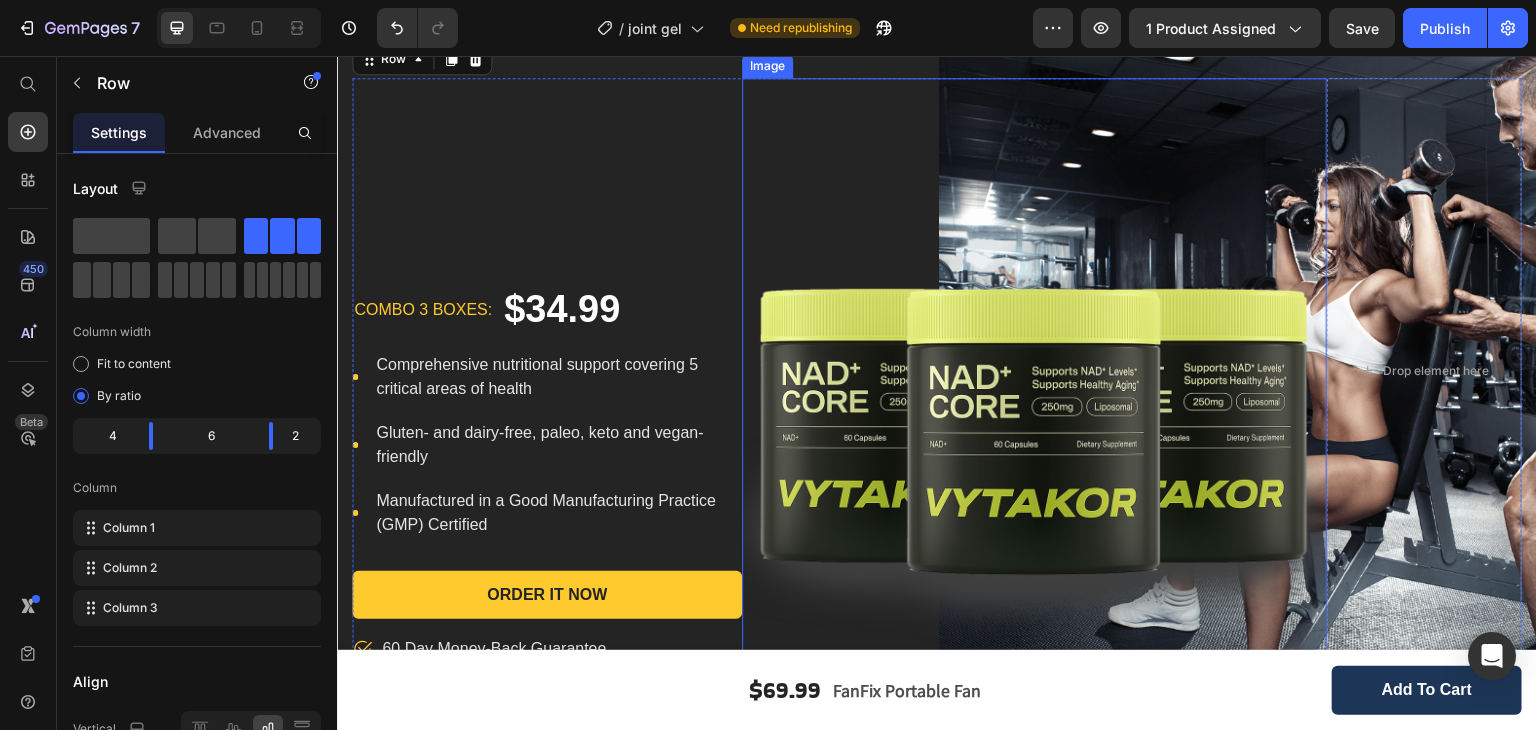 scroll, scrollTop: 120, scrollLeft: 0, axis: vertical 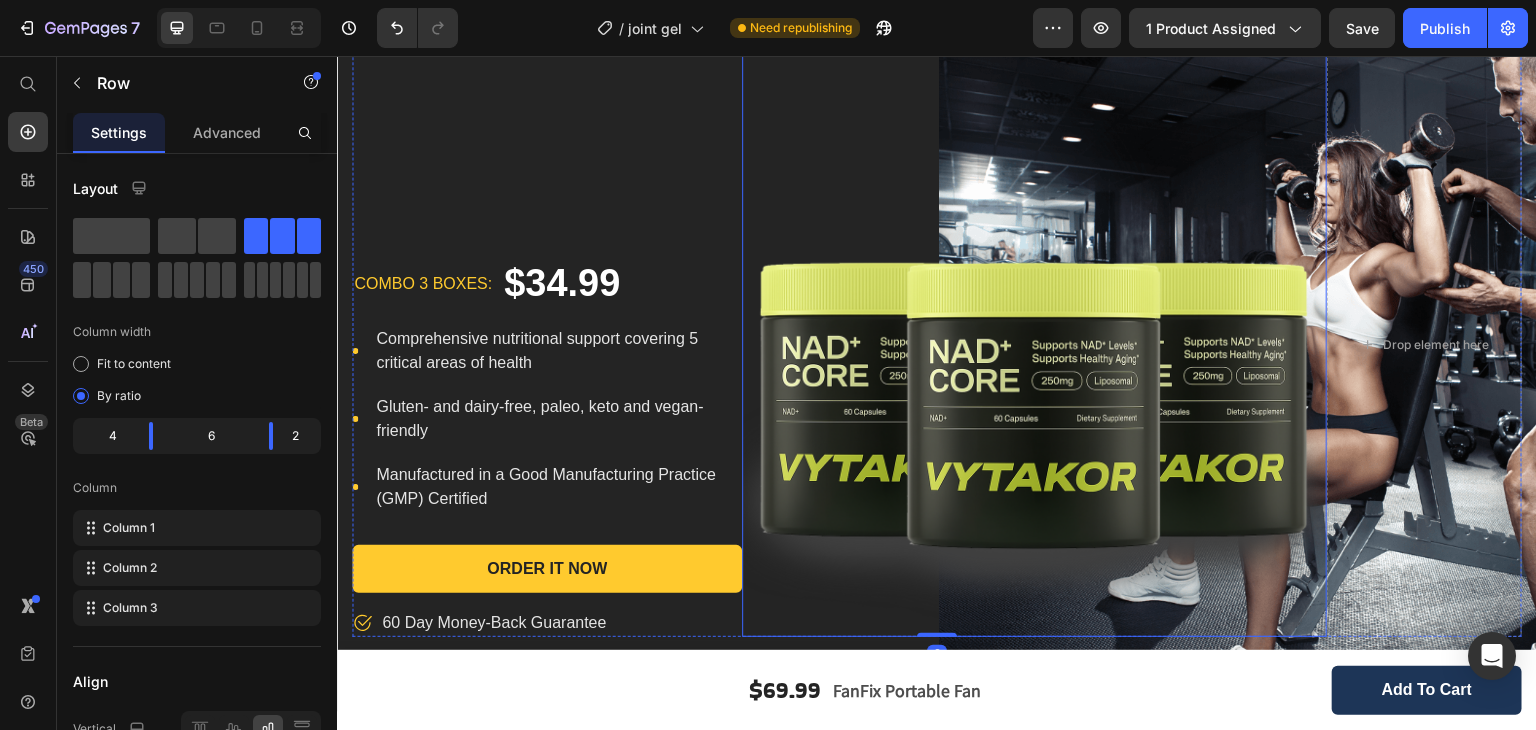 click at bounding box center [1034, 344] 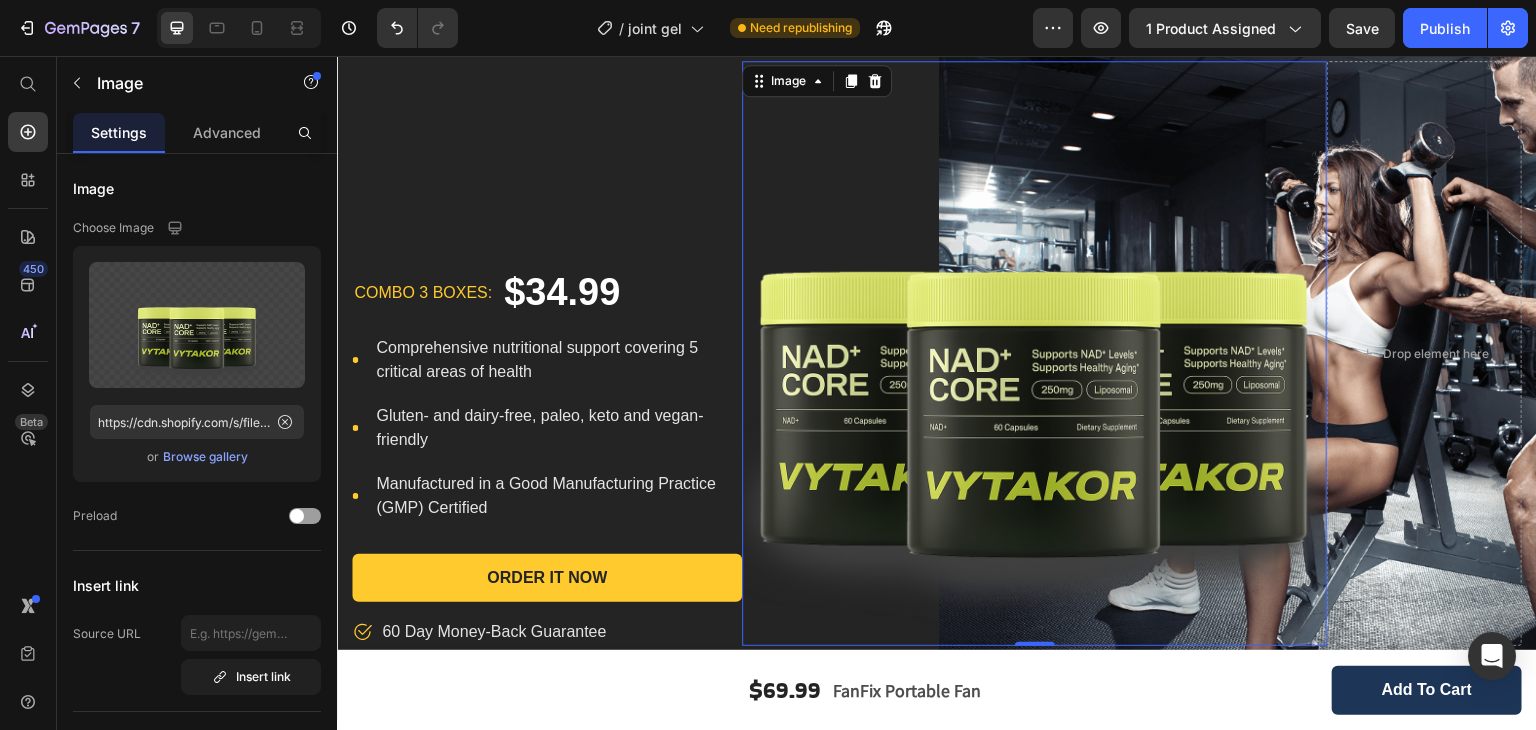 scroll, scrollTop: 120, scrollLeft: 0, axis: vertical 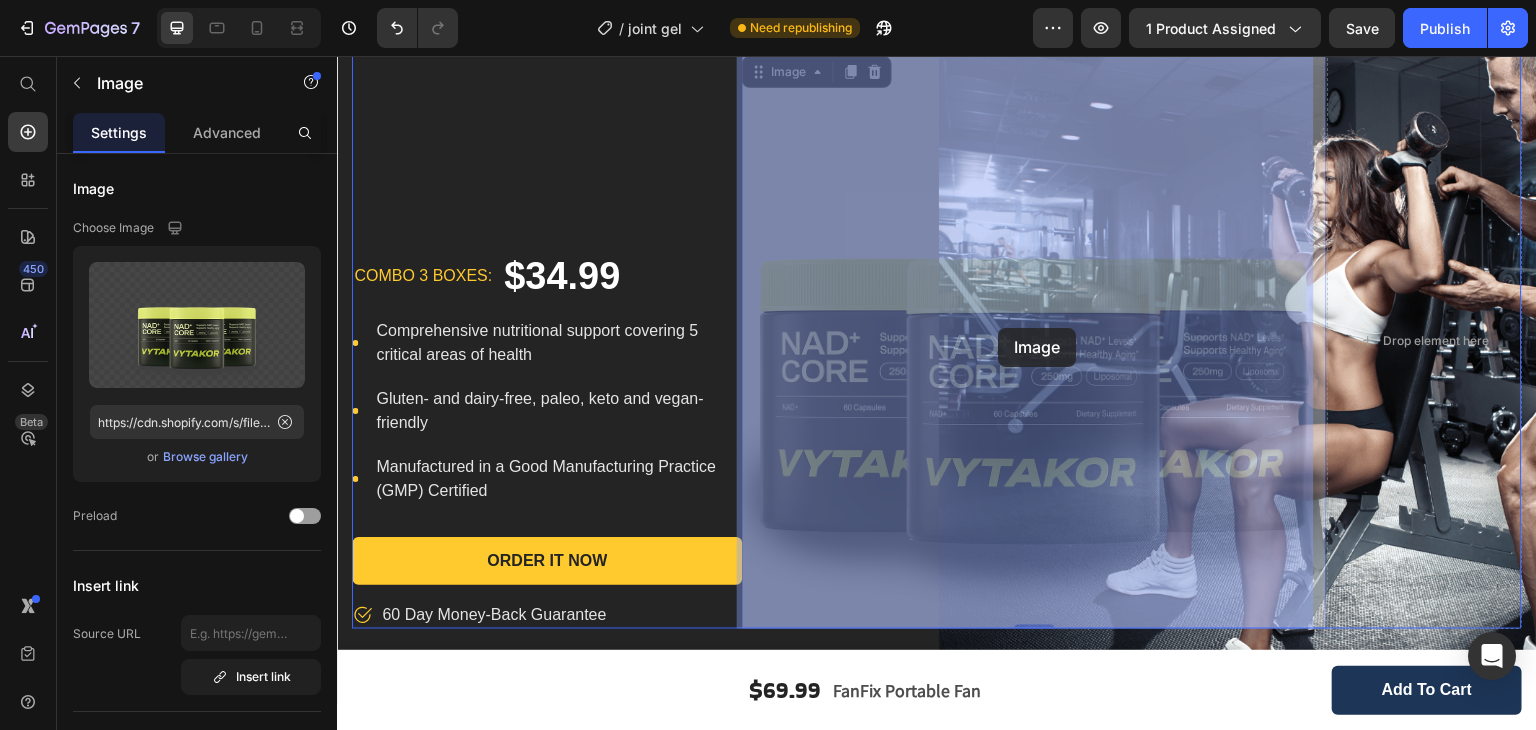 drag, startPoint x: 993, startPoint y: 389, endPoint x: 999, endPoint y: 328, distance: 61.294373 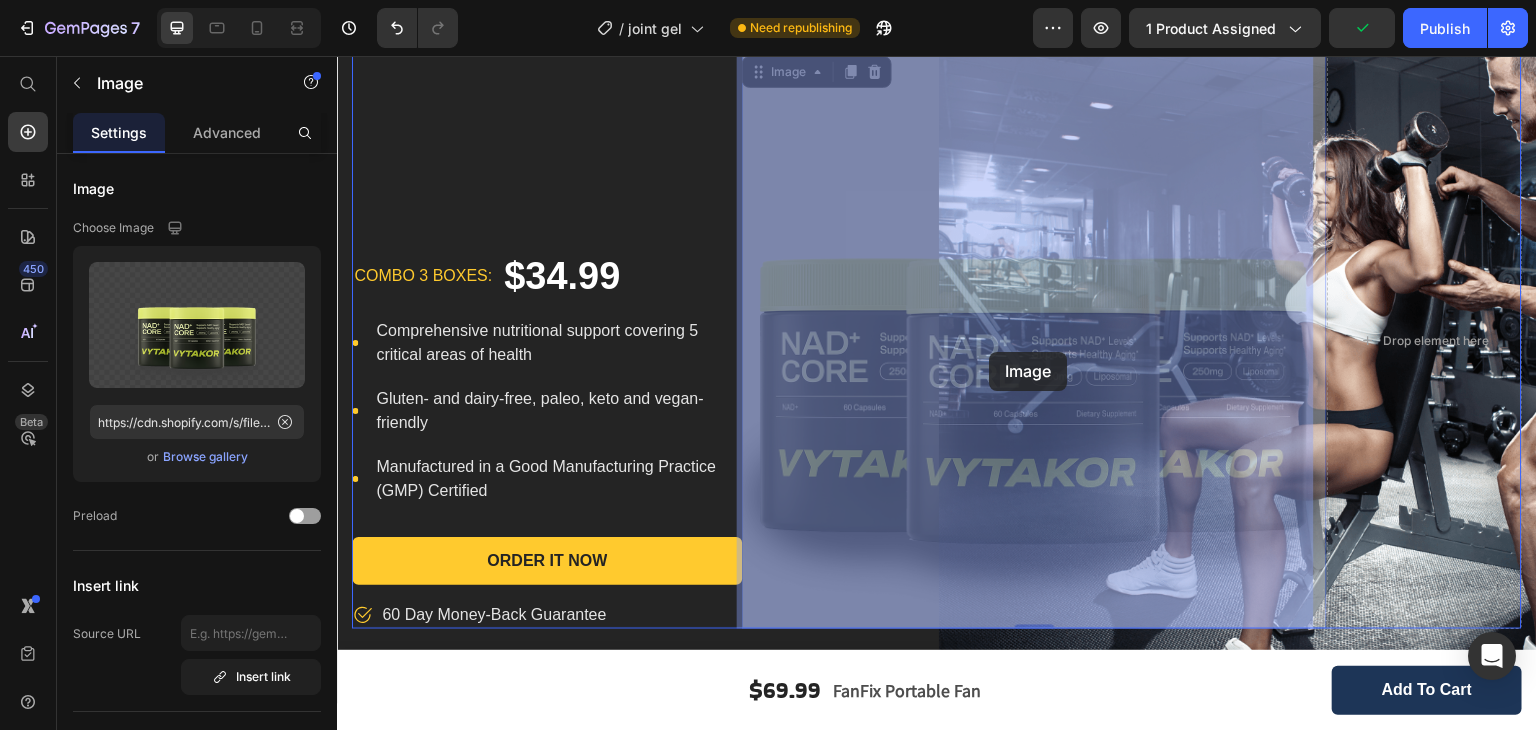 drag, startPoint x: 983, startPoint y: 395, endPoint x: 990, endPoint y: 352, distance: 43.56604 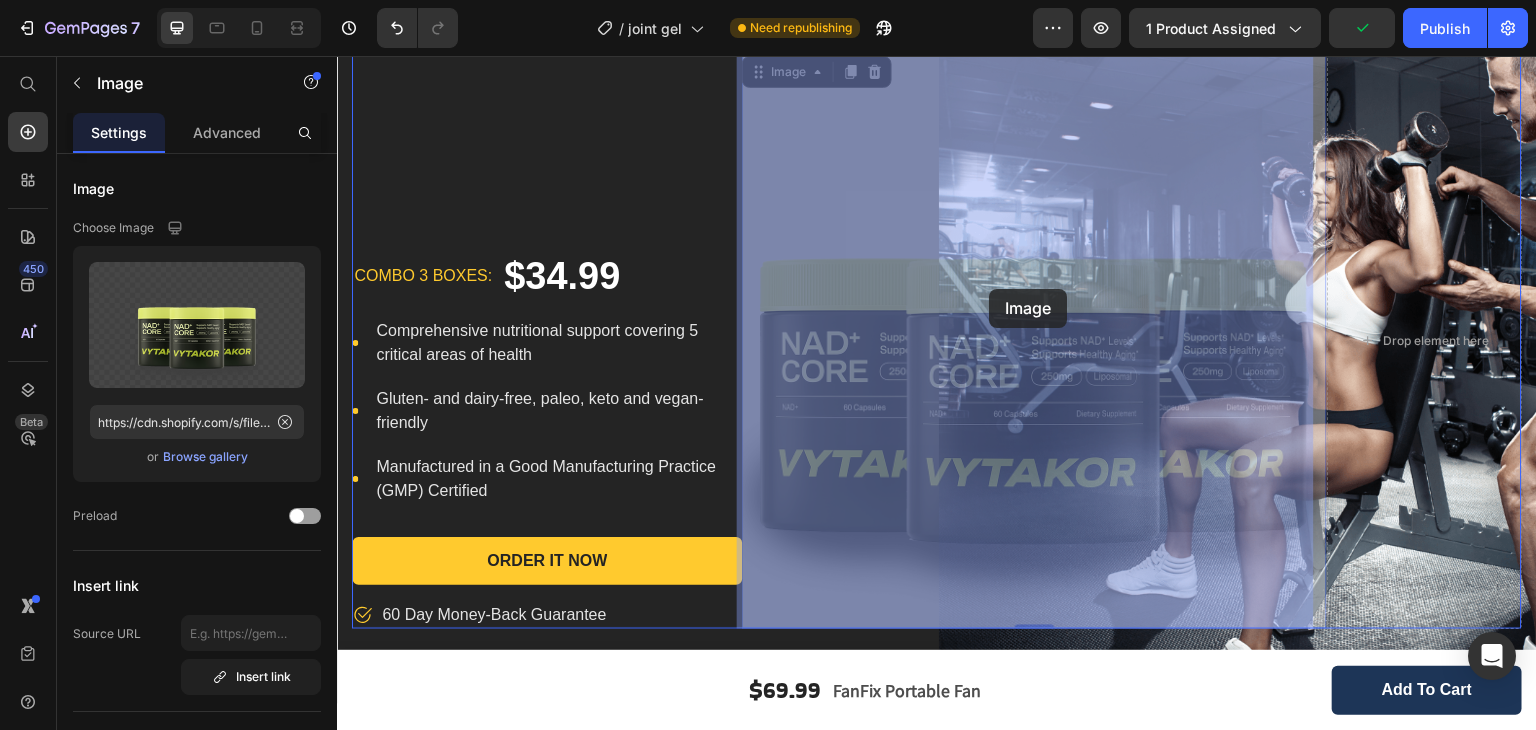 drag, startPoint x: 990, startPoint y: 352, endPoint x: 990, endPoint y: 289, distance: 63 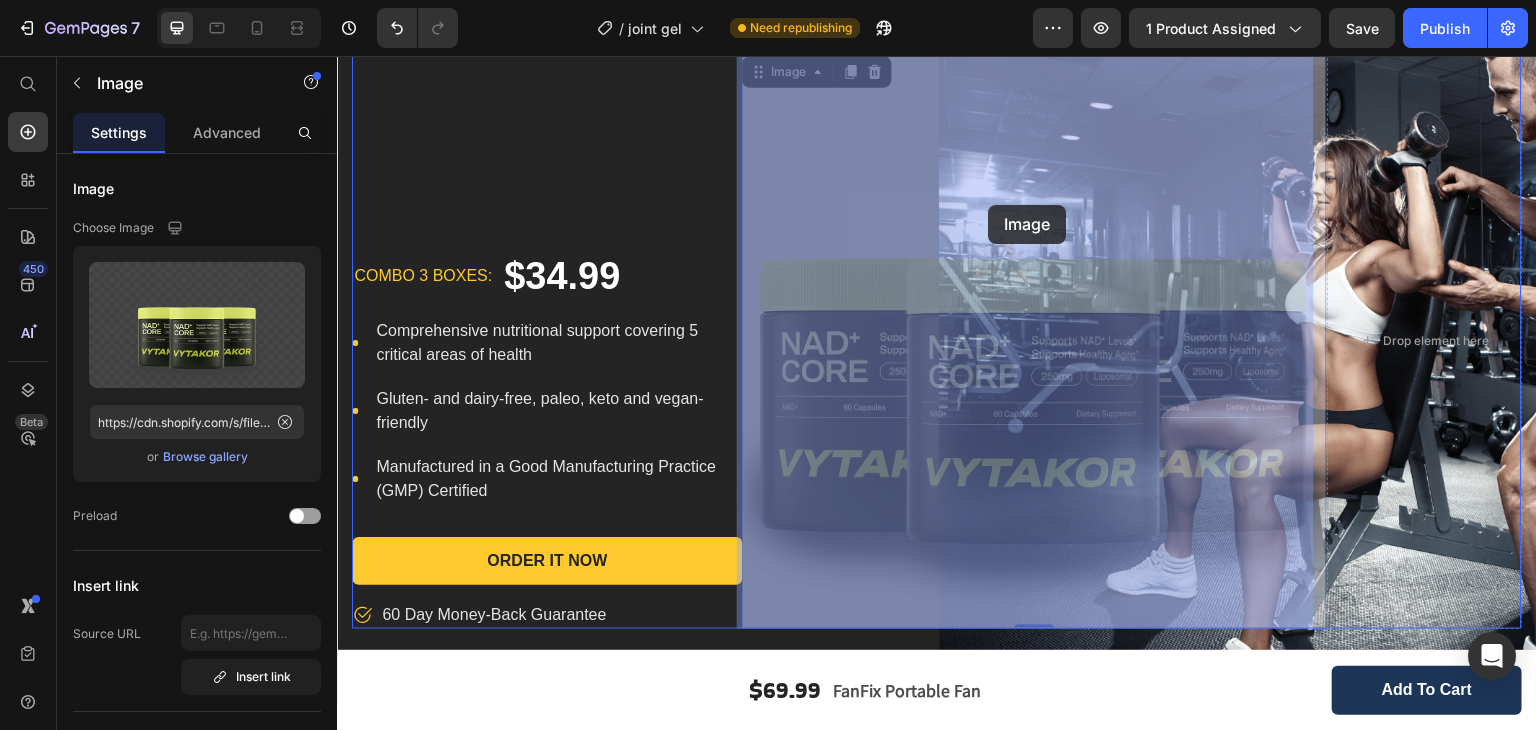 drag, startPoint x: 990, startPoint y: 289, endPoint x: 989, endPoint y: 205, distance: 84.00595 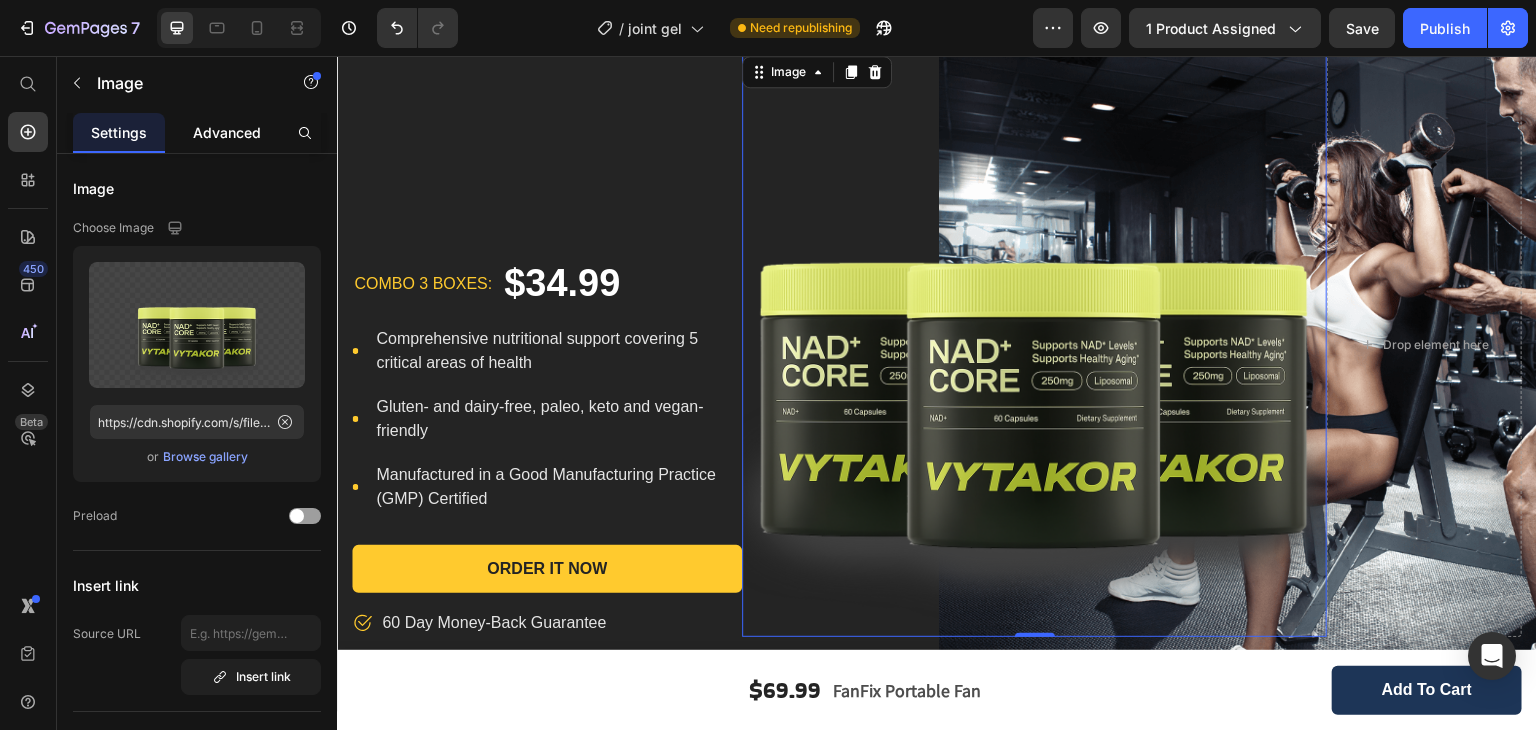 click on "Advanced" 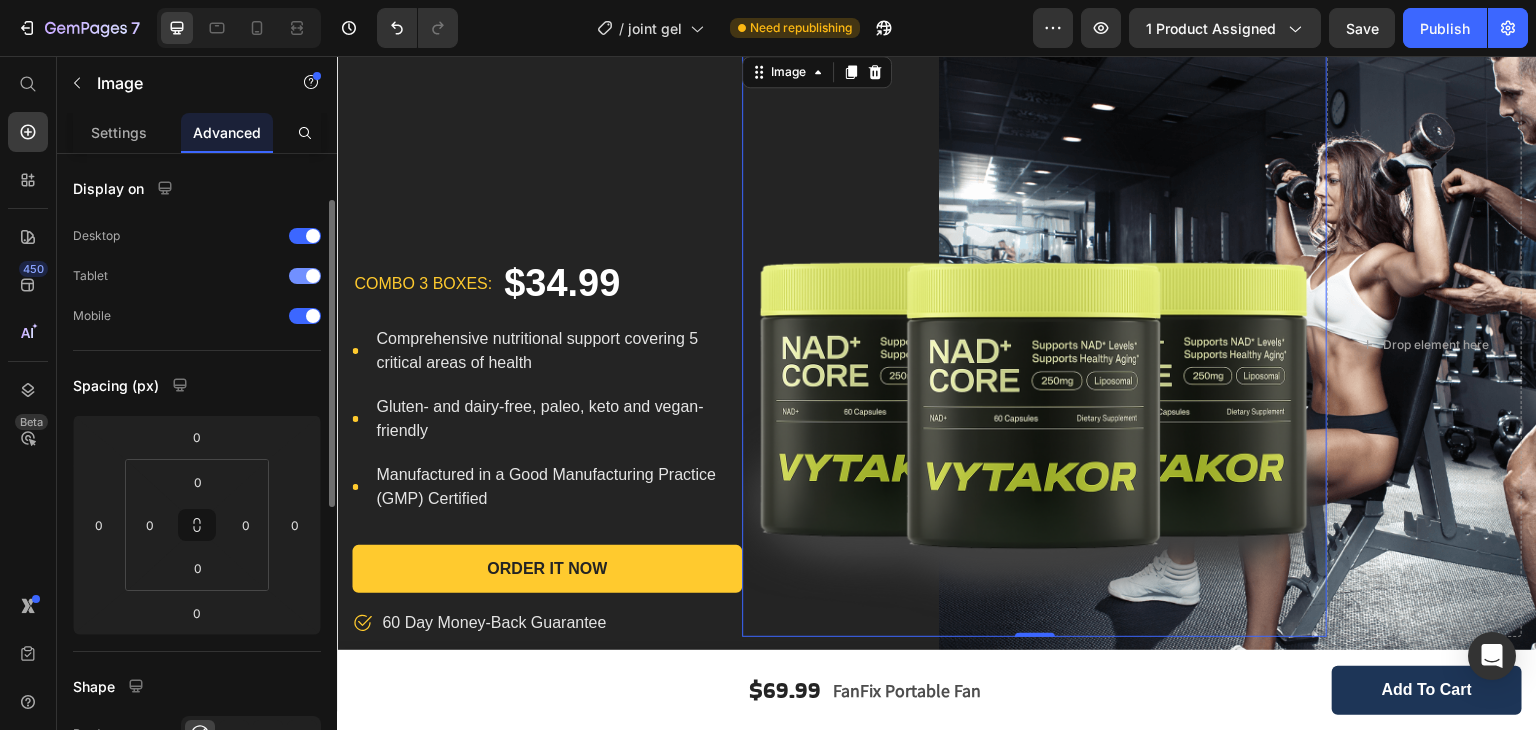 scroll, scrollTop: 32, scrollLeft: 0, axis: vertical 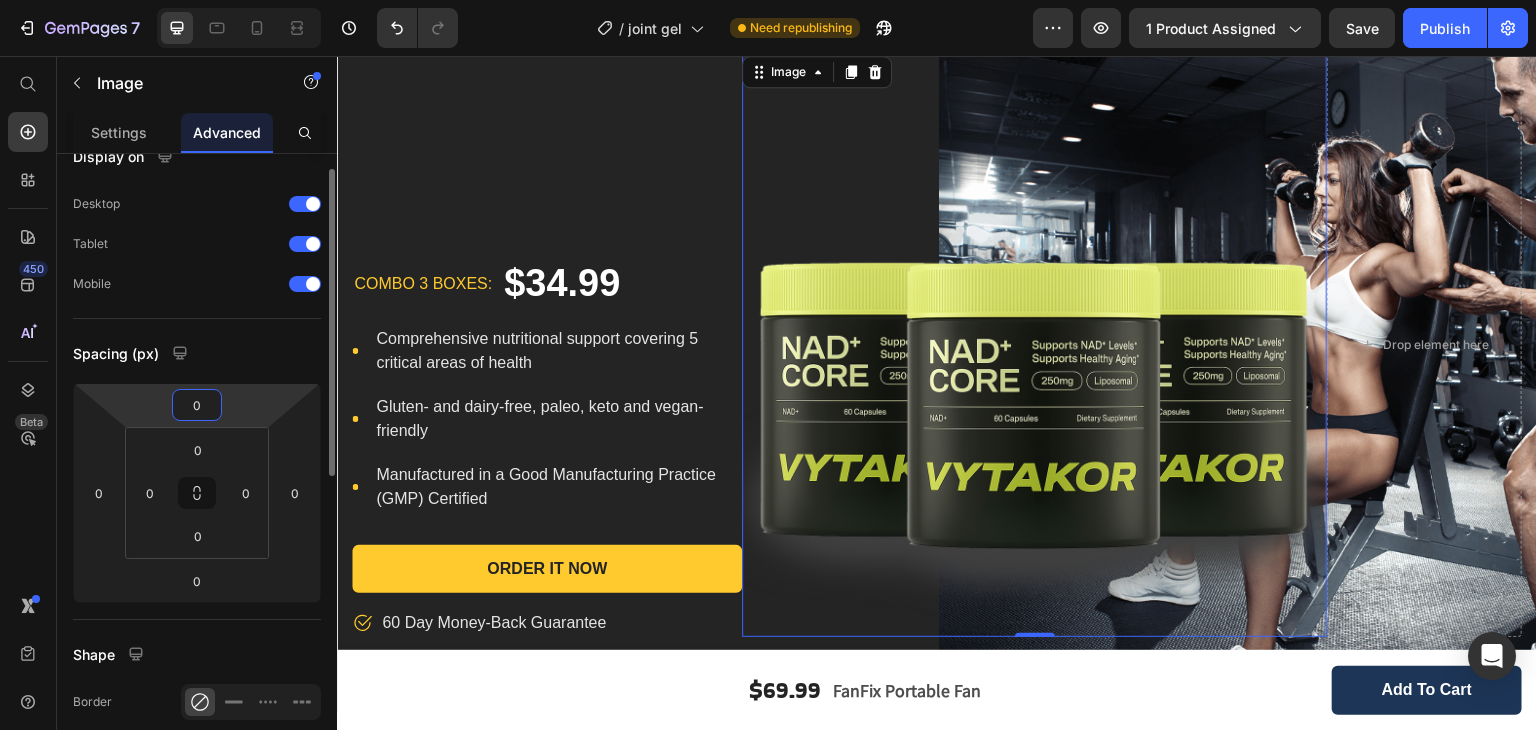 click on "0" at bounding box center [197, 405] 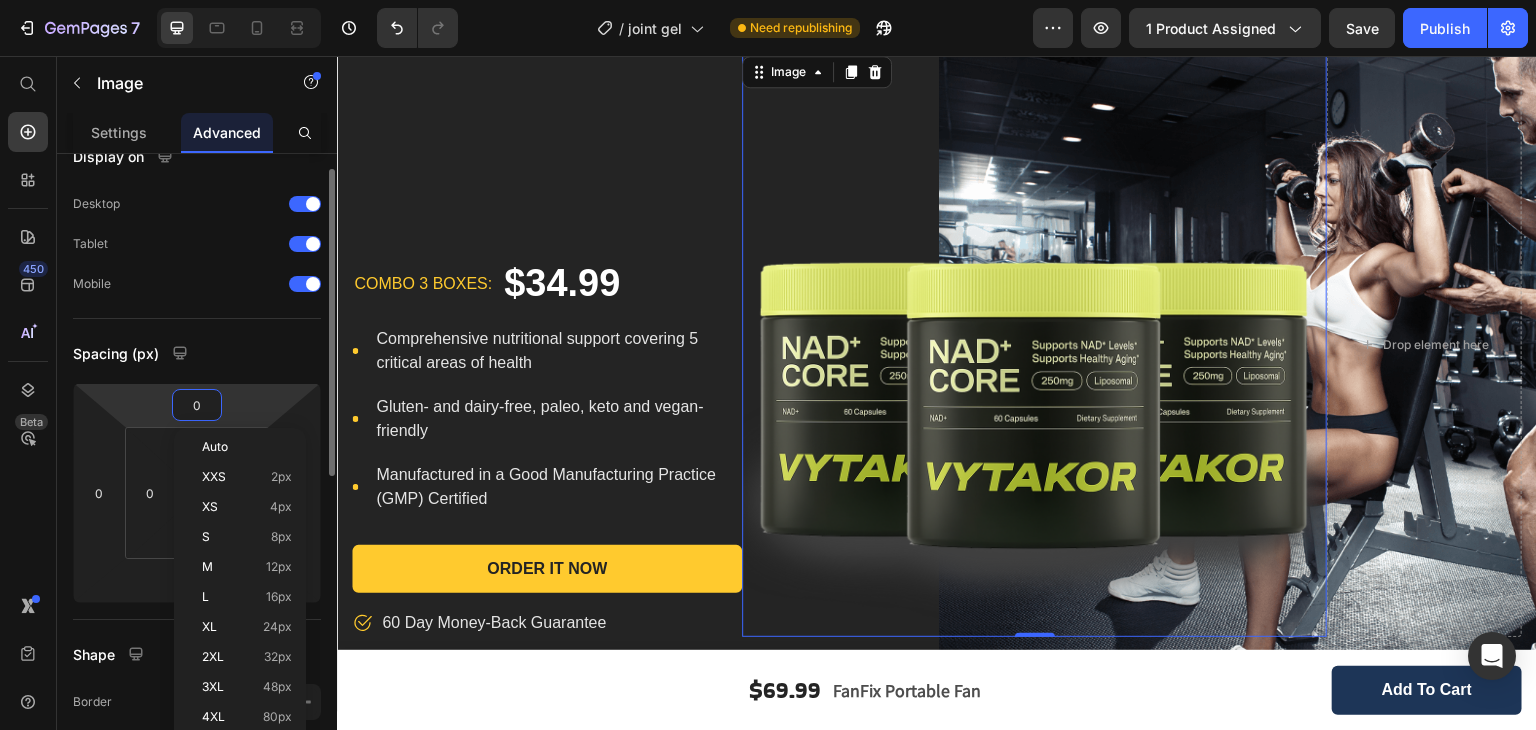click on "7   /  joint gel Need republishing Preview 1 product assigned  Save   Publish  450 Beta Start with Sections Elements Hero Section Product Detail Brands Trusted Badges Guarantee Product Breakdown How to use Testimonials Compare Bundle FAQs Social Proof Brand Story Product List Collection Blog List Contact Sticky Add to Cart Custom Footer Browse Library 450 Layout
Row
Row
Row
Row Text
Heading
Text Block Button
Button
Button
Sticky Back to top Media
Image" at bounding box center (768, 0) 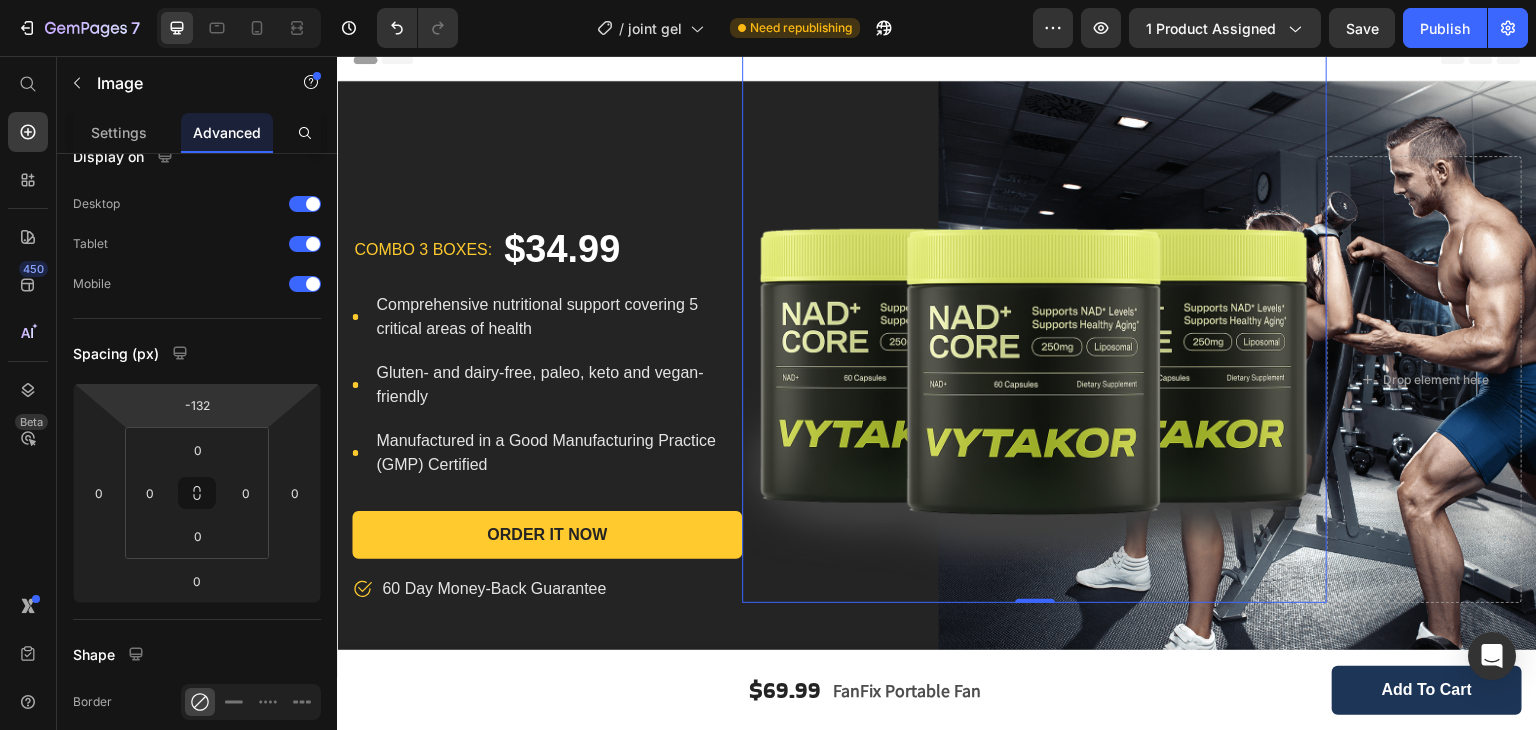 scroll, scrollTop: 0, scrollLeft: 0, axis: both 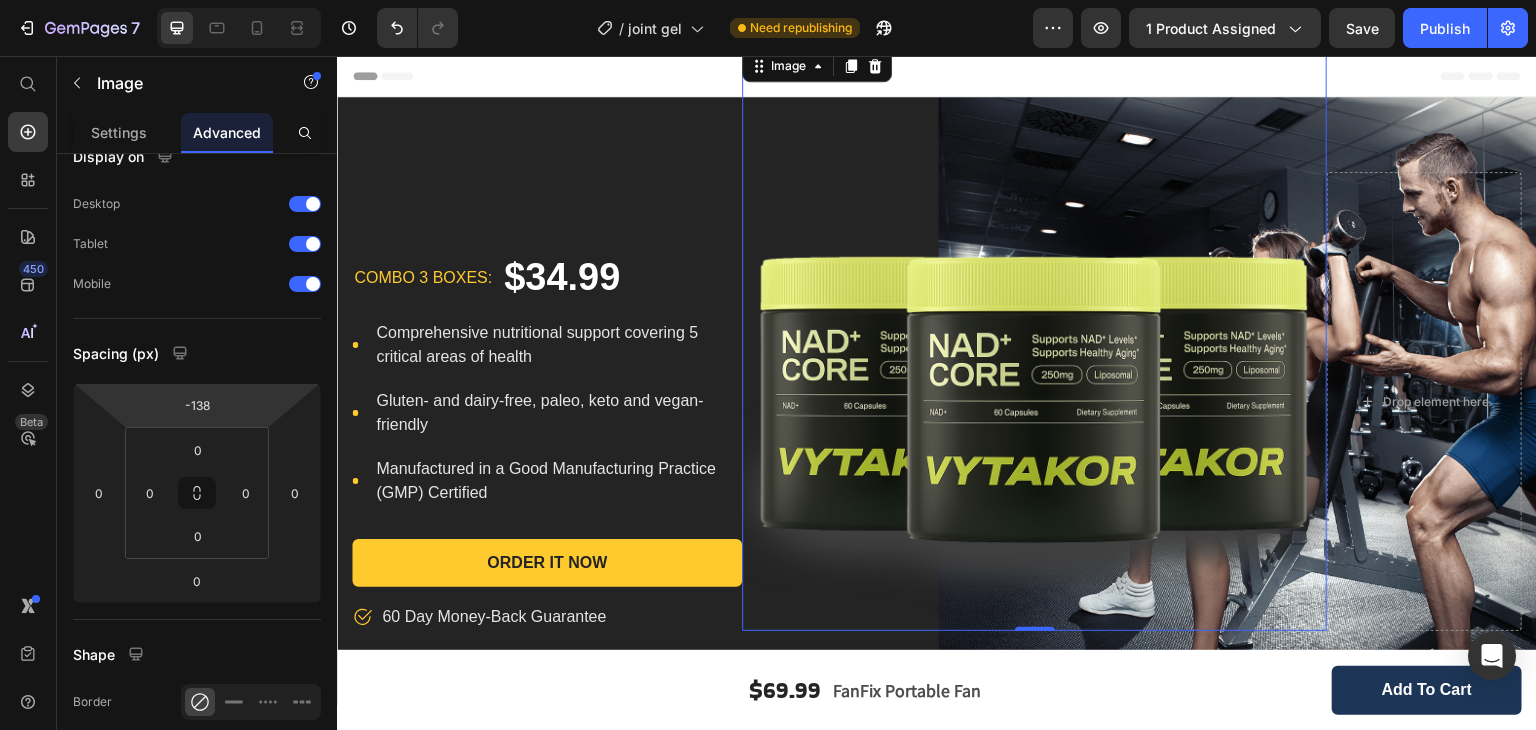 type on "-140" 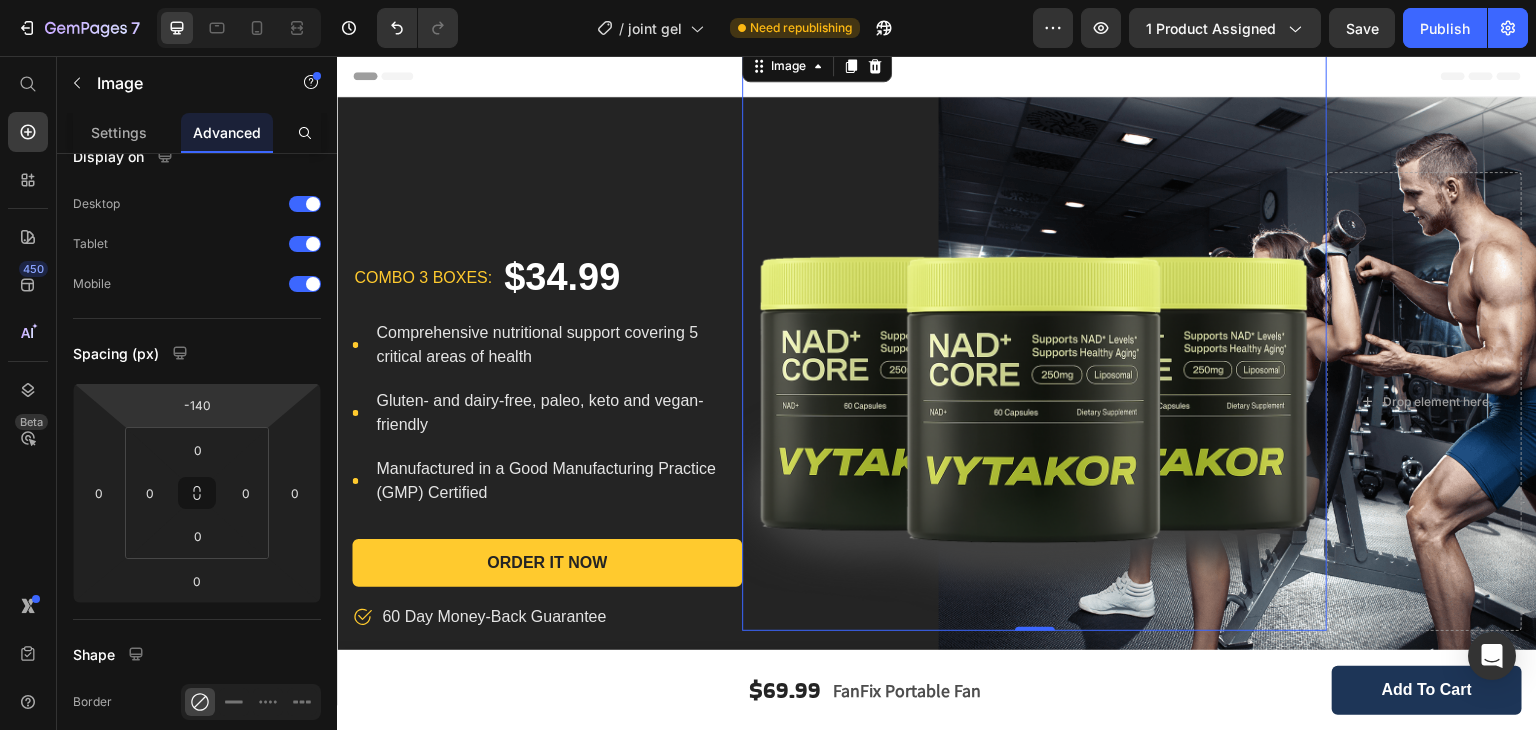 drag, startPoint x: 232, startPoint y: 416, endPoint x: 224, endPoint y: 486, distance: 70.45566 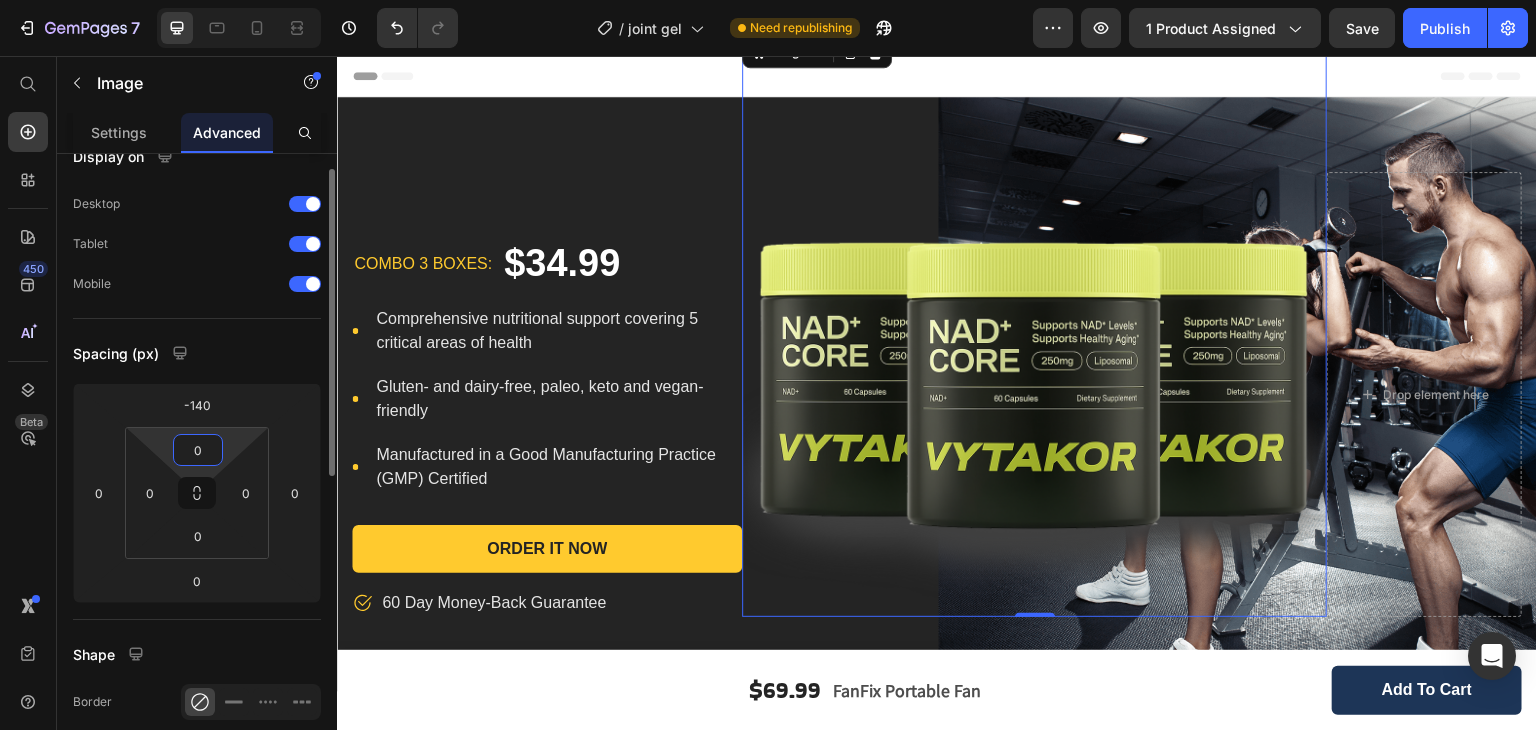 click on "0" at bounding box center (198, 450) 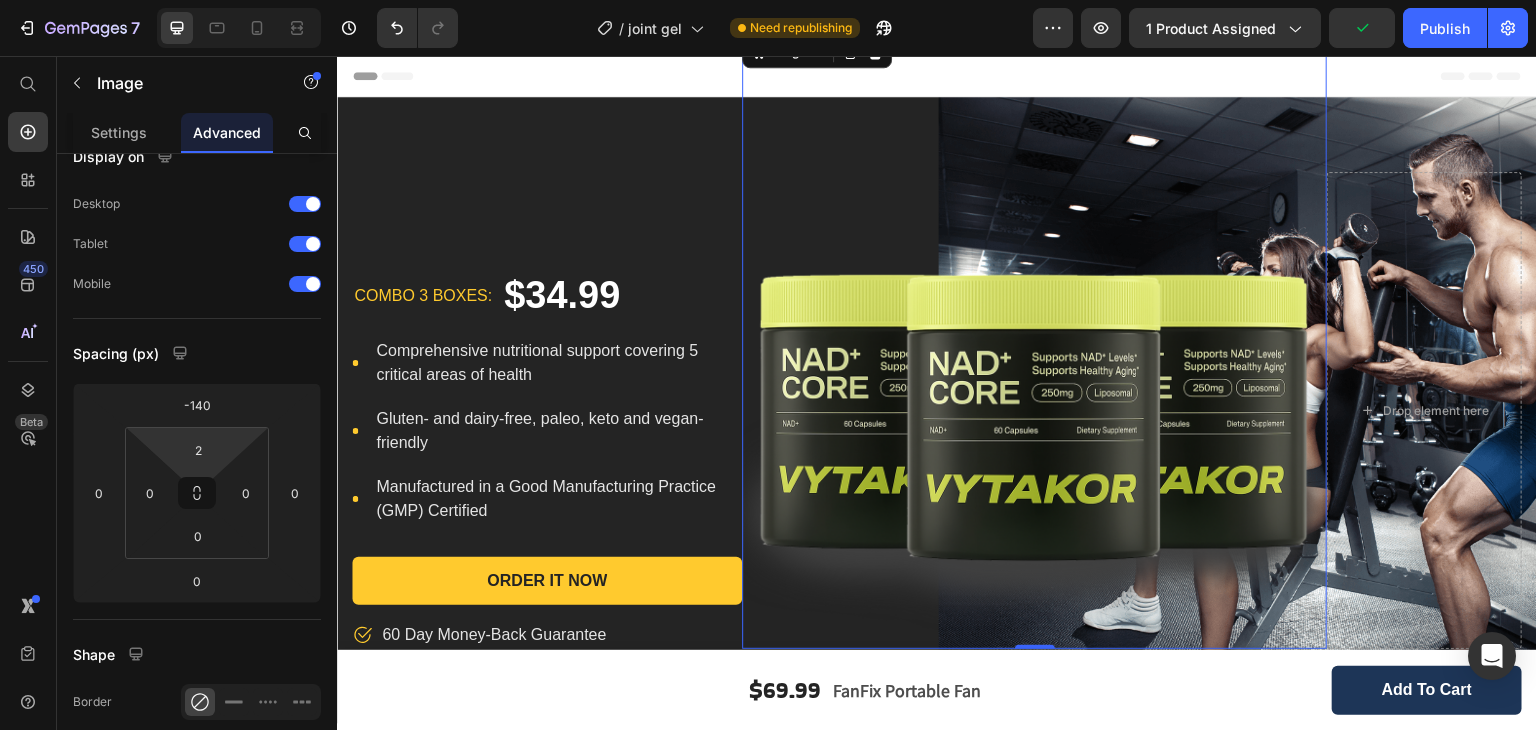 type on "0" 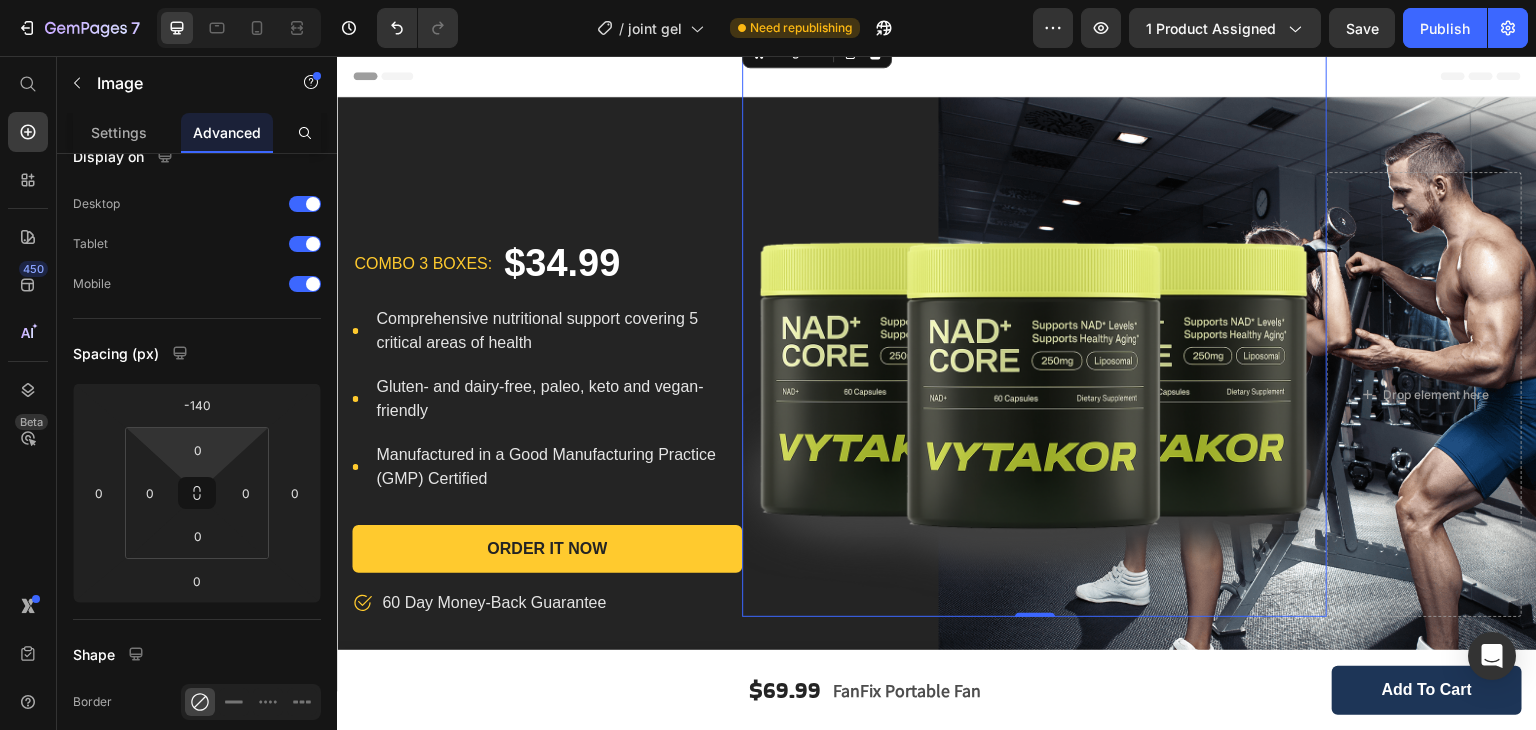 drag, startPoint x: 226, startPoint y: 437, endPoint x: 236, endPoint y: 489, distance: 52.95281 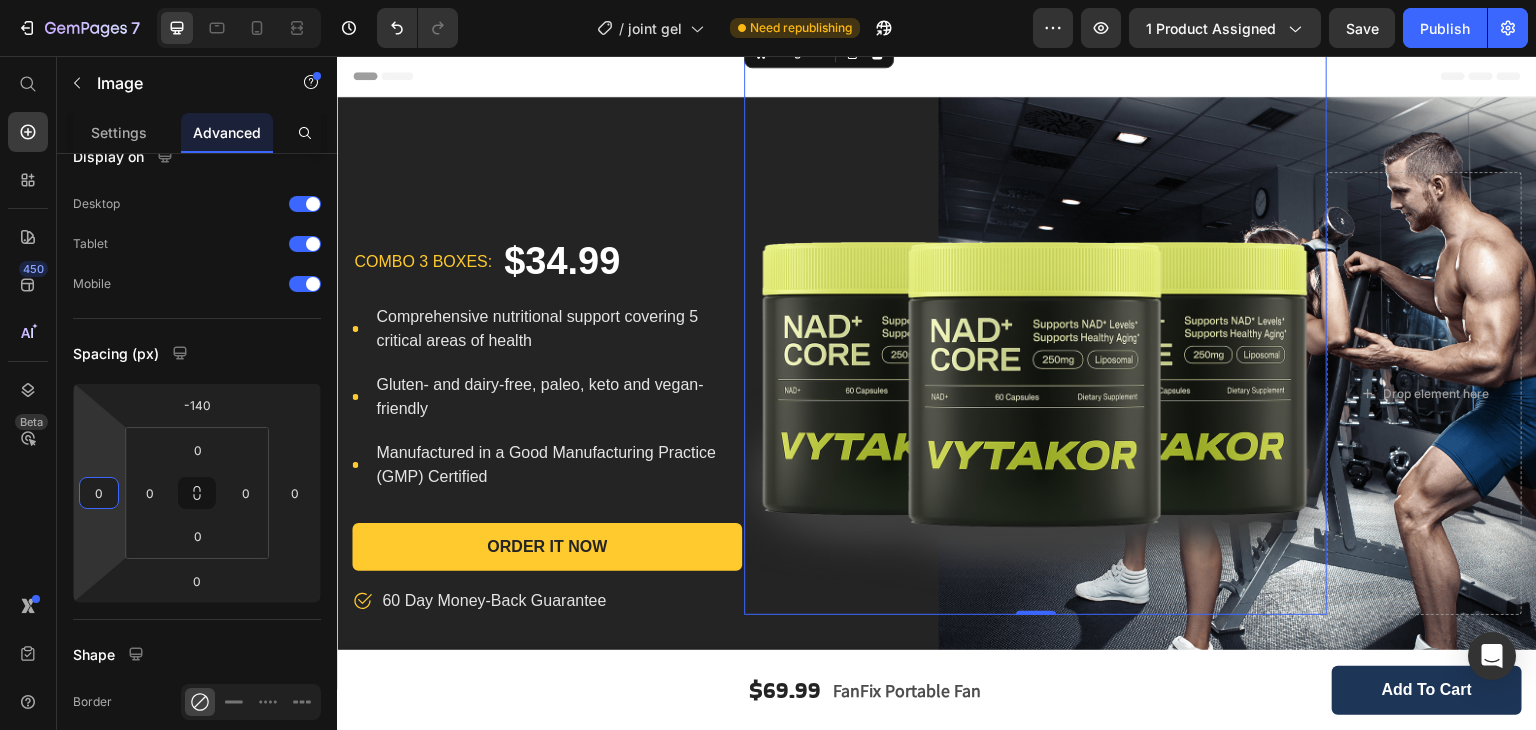 type on "-2" 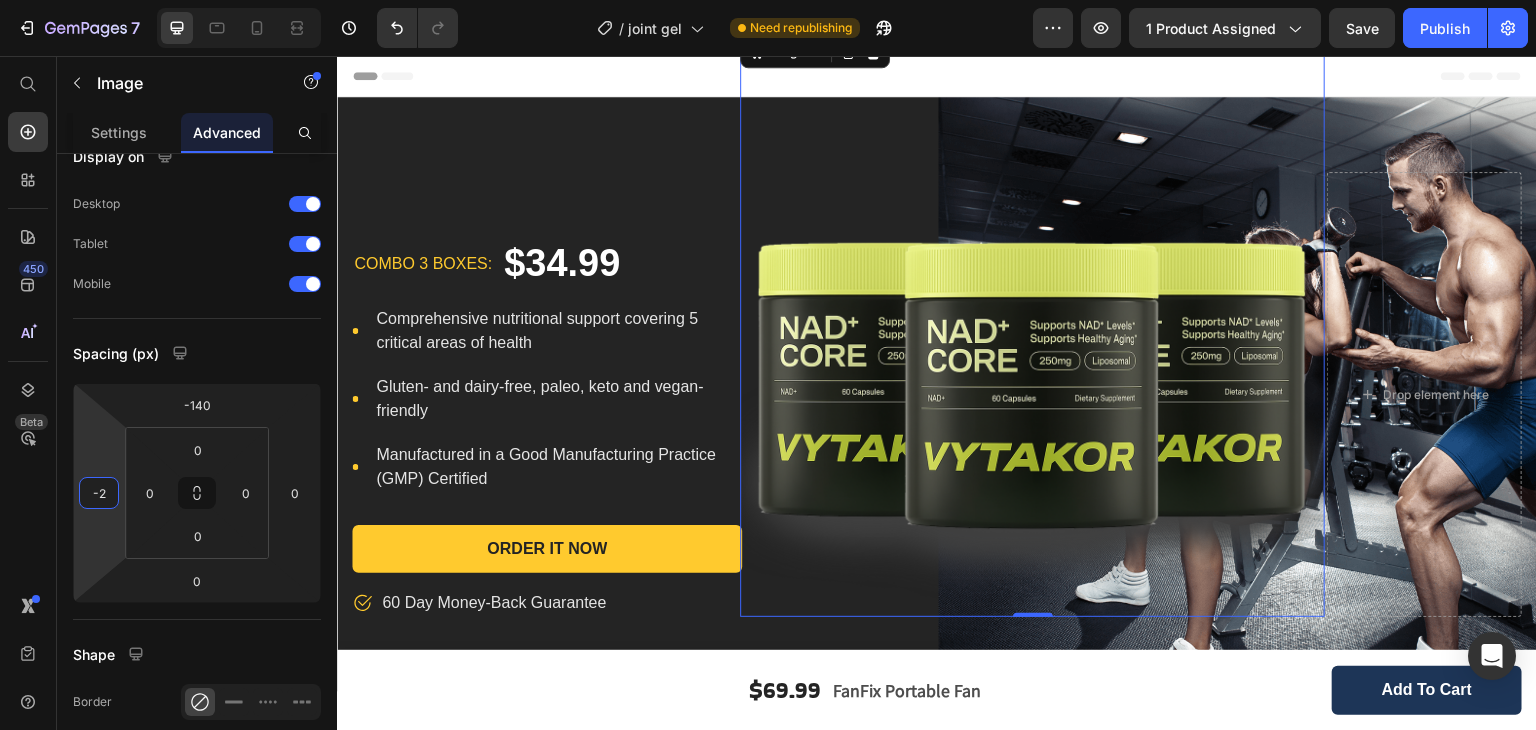 drag, startPoint x: 112, startPoint y: 510, endPoint x: 198, endPoint y: 511, distance: 86.00581 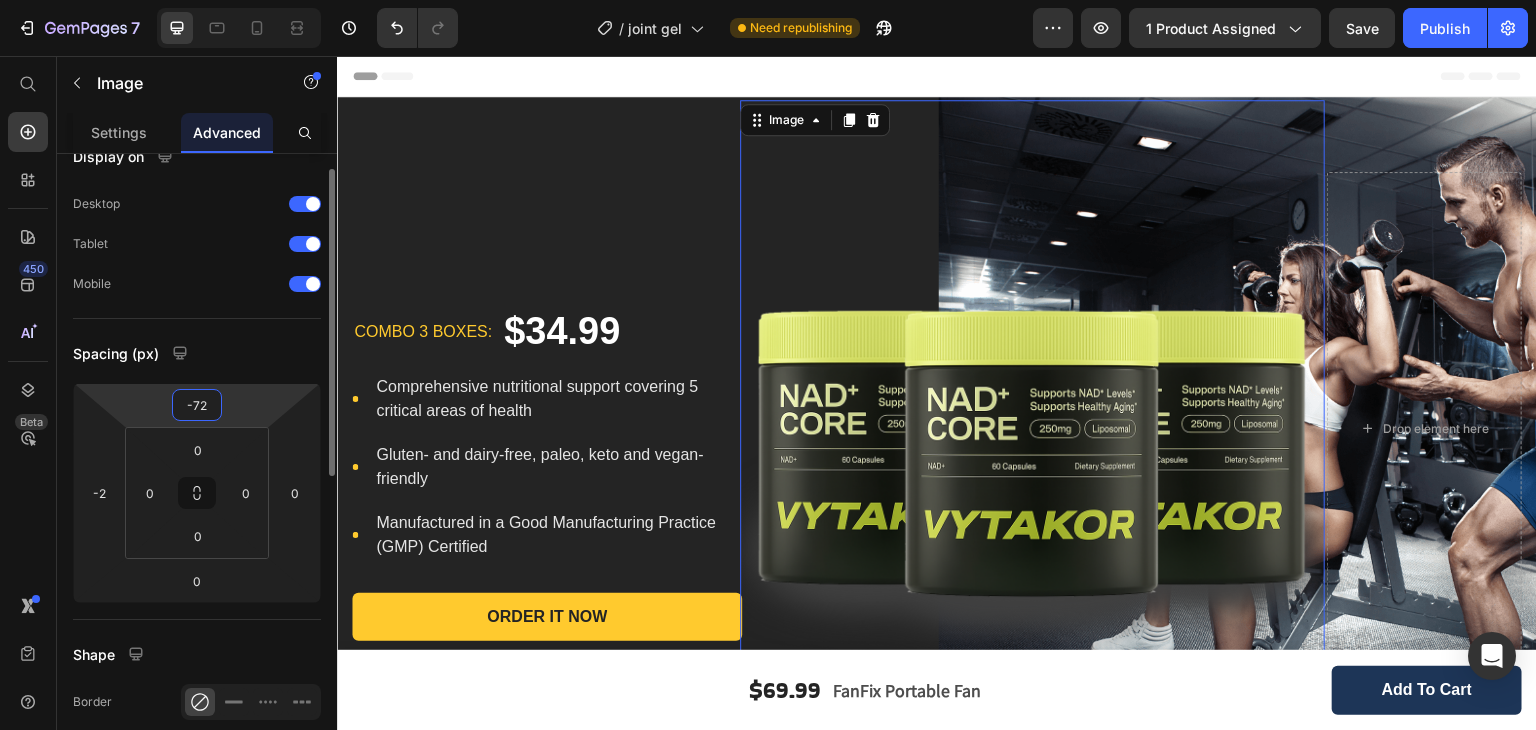 drag, startPoint x: 232, startPoint y: 415, endPoint x: 248, endPoint y: 382, distance: 36.67424 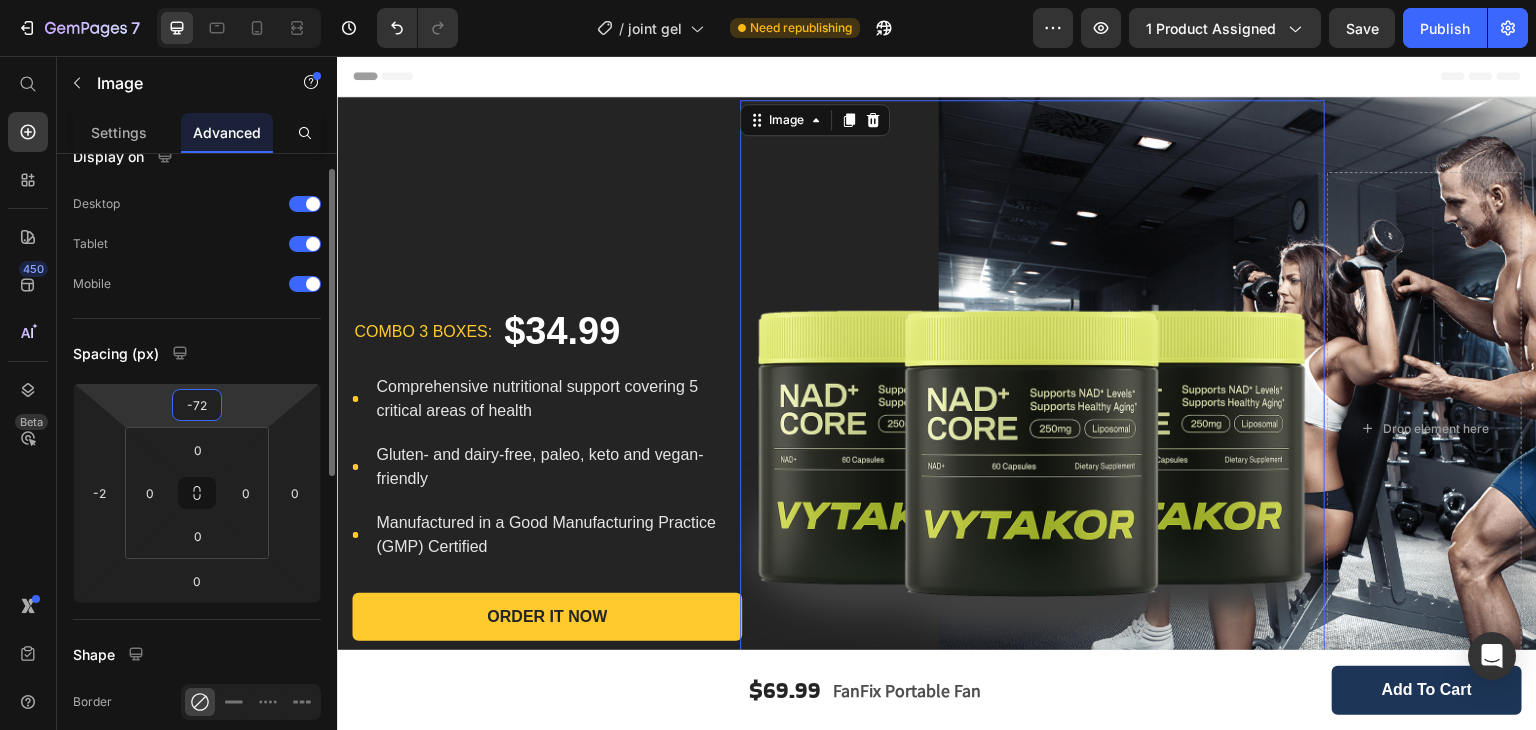 click on "7   /  joint gel Need republishing Preview 1 product assigned  Save   Publish  450 Beta Start with Sections Elements Hero Section Product Detail Brands Trusted Badges Guarantee Product Breakdown How to use Testimonials Compare Bundle FAQs Social Proof Brand Story Product List Collection Blog List Contact Sticky Add to Cart Custom Footer Browse Library 450 Layout
Row
Row
Row
Row Text
Heading
Text Block Button
Button
Button
Sticky Back to top Media
Image" at bounding box center (768, 0) 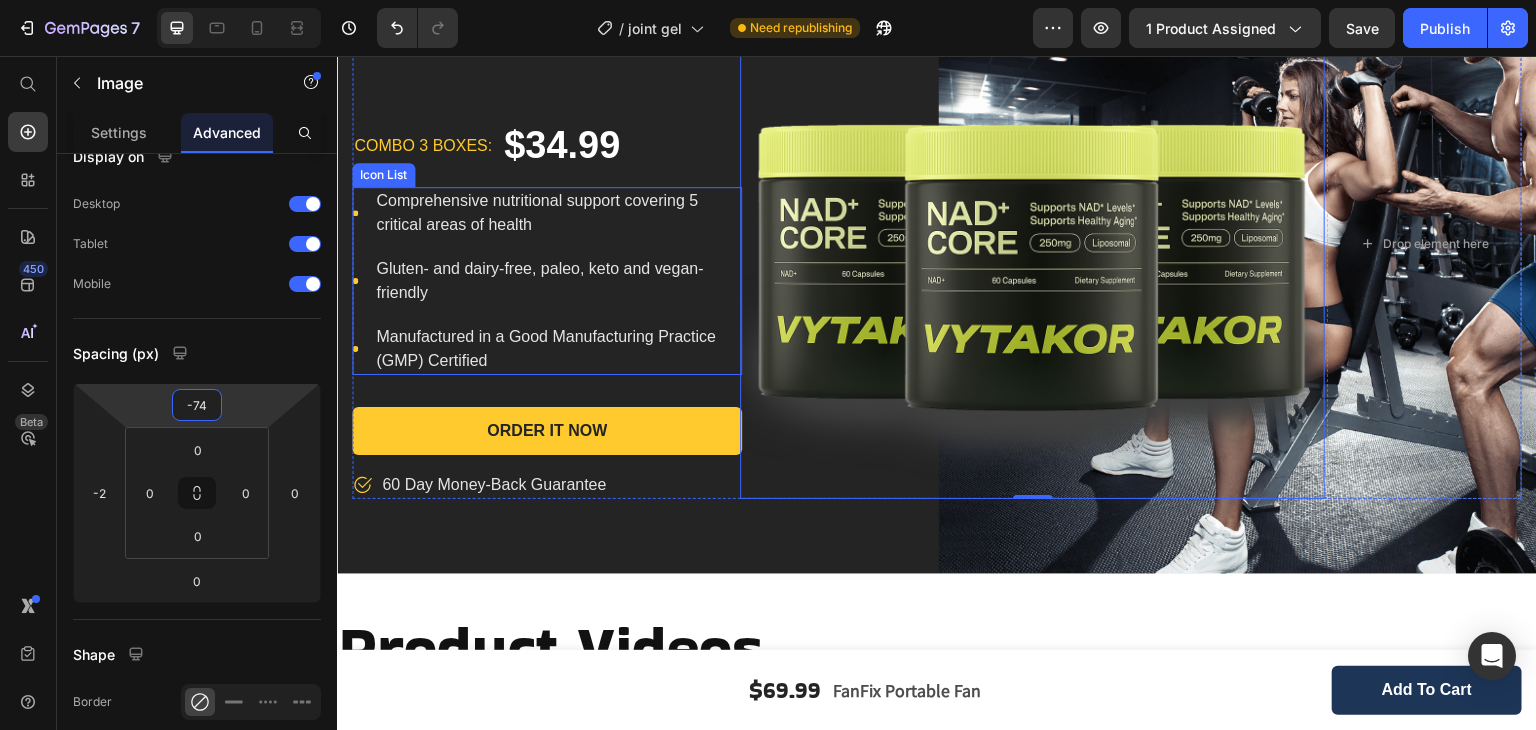 scroll, scrollTop: 208, scrollLeft: 0, axis: vertical 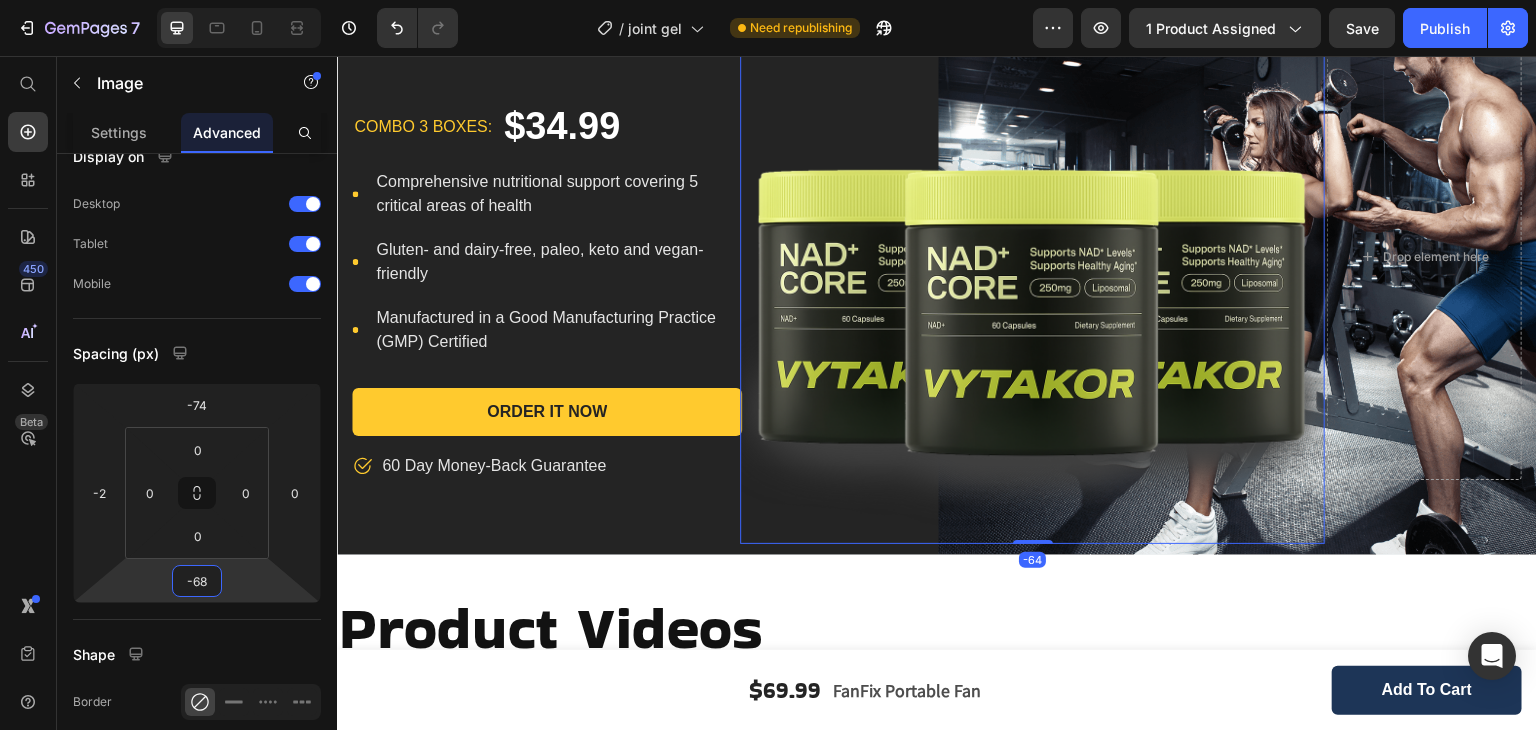 type on "-70" 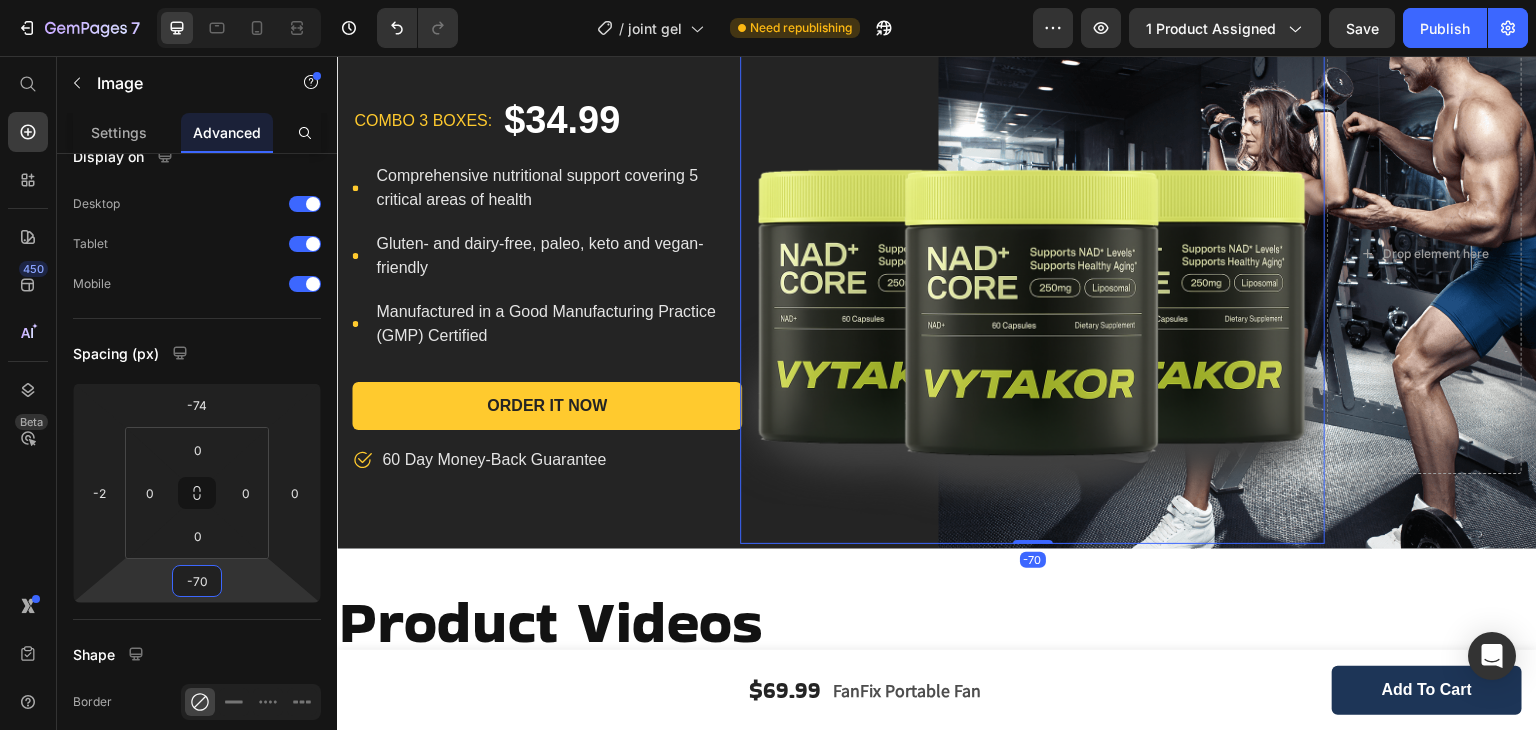 drag, startPoint x: 255, startPoint y: 594, endPoint x: 271, endPoint y: 629, distance: 38.483765 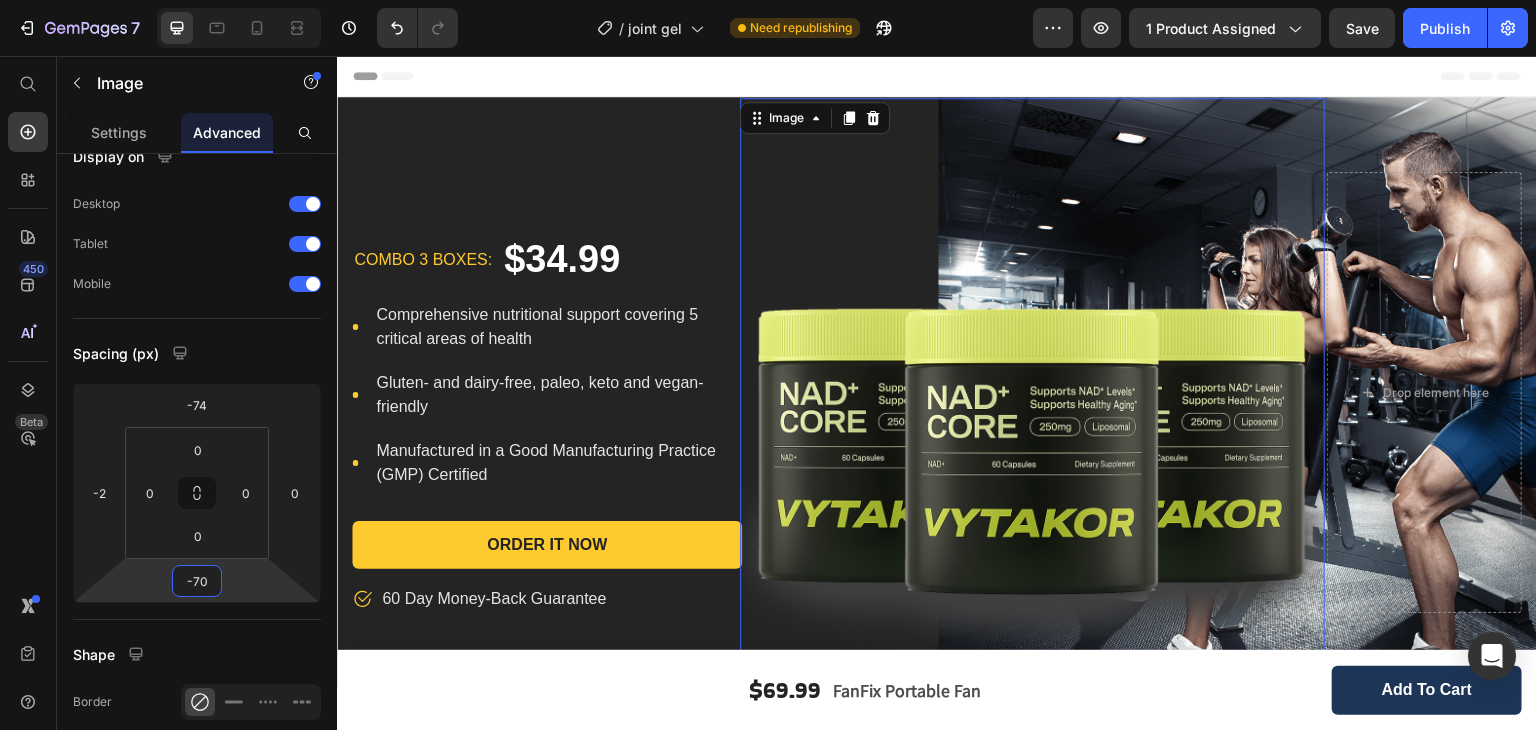 scroll, scrollTop: 27, scrollLeft: 0, axis: vertical 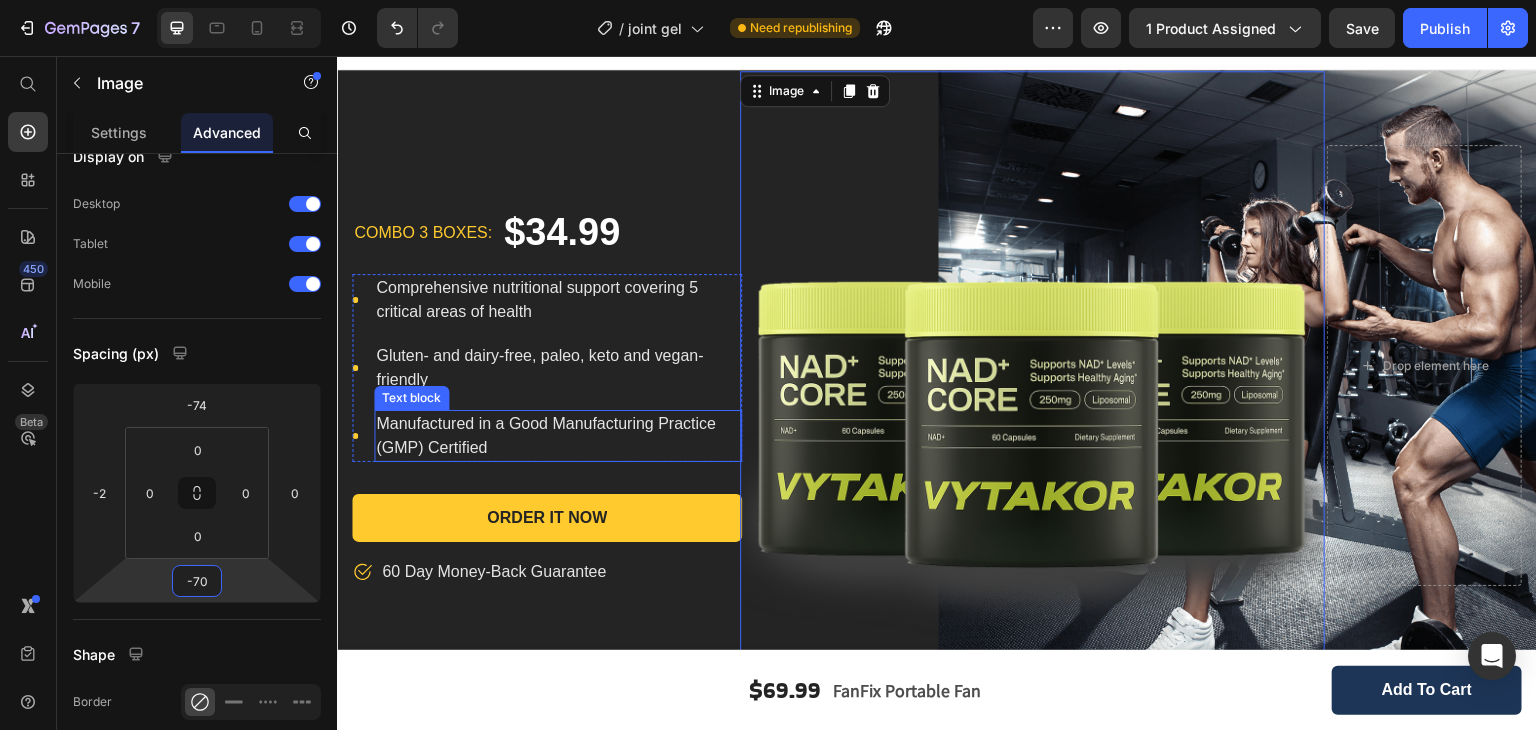 click on "Manufactured in a Good Manufacturing Practice (GMP) Certified" at bounding box center [558, 436] 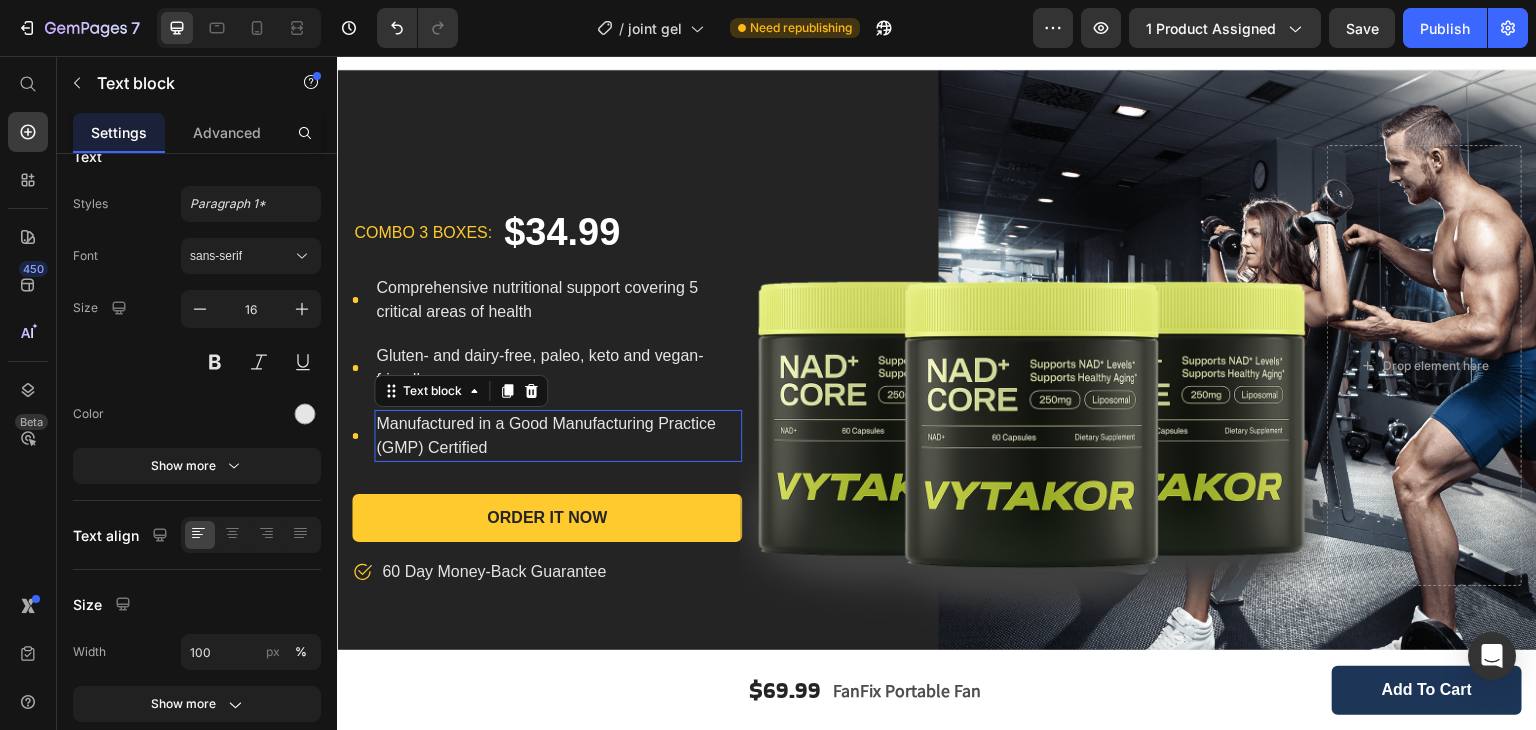 scroll, scrollTop: 0, scrollLeft: 0, axis: both 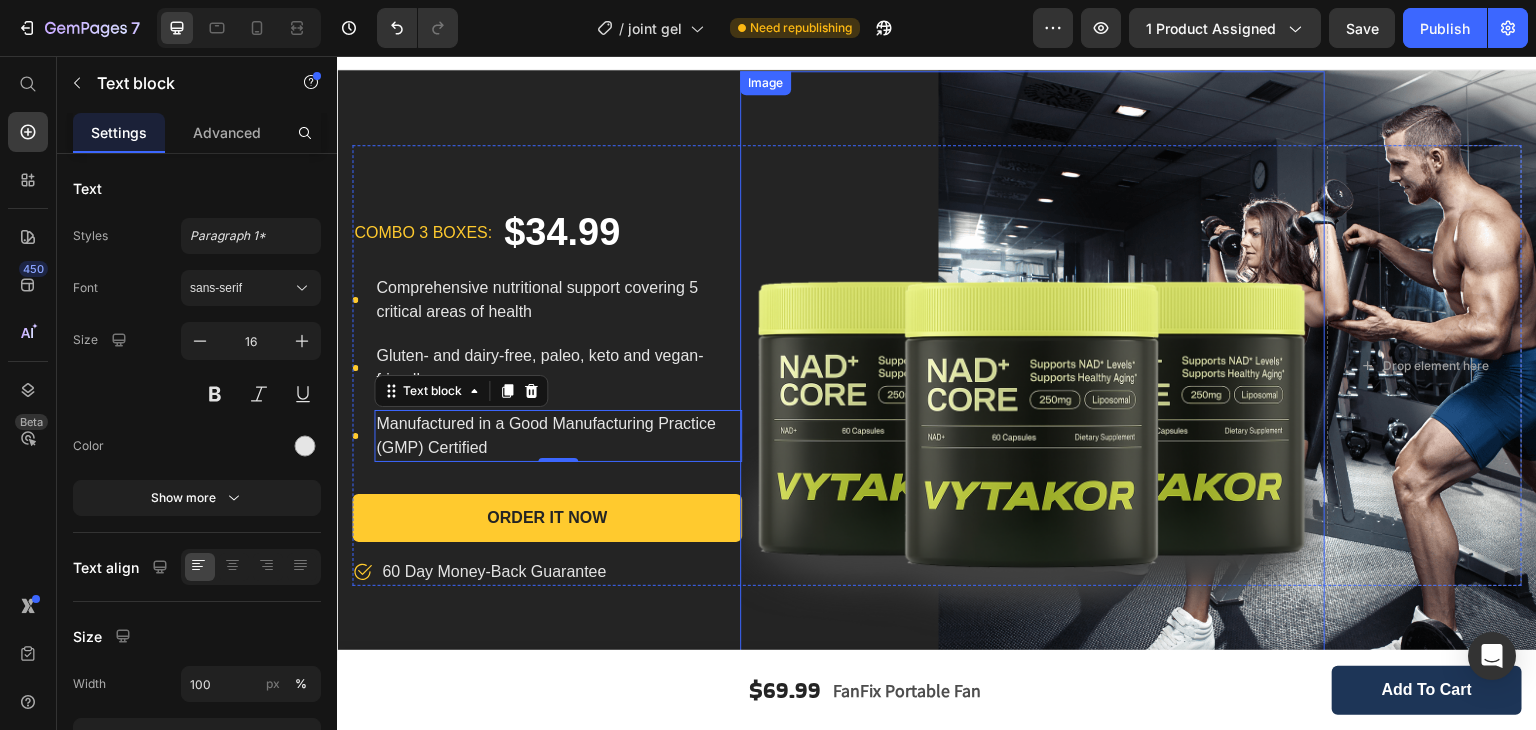 click at bounding box center (1032, 363) 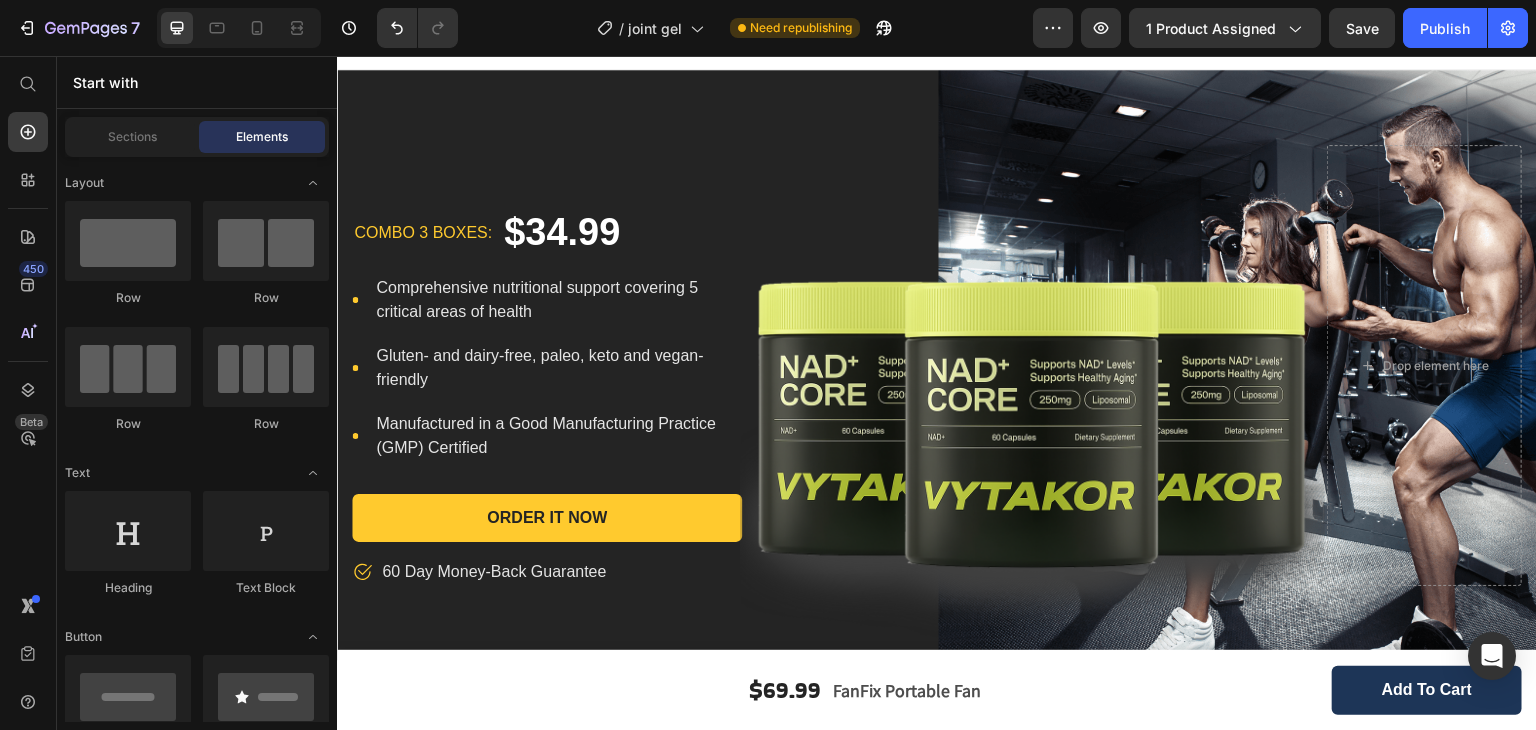 click on "Header" at bounding box center (937, 49) 